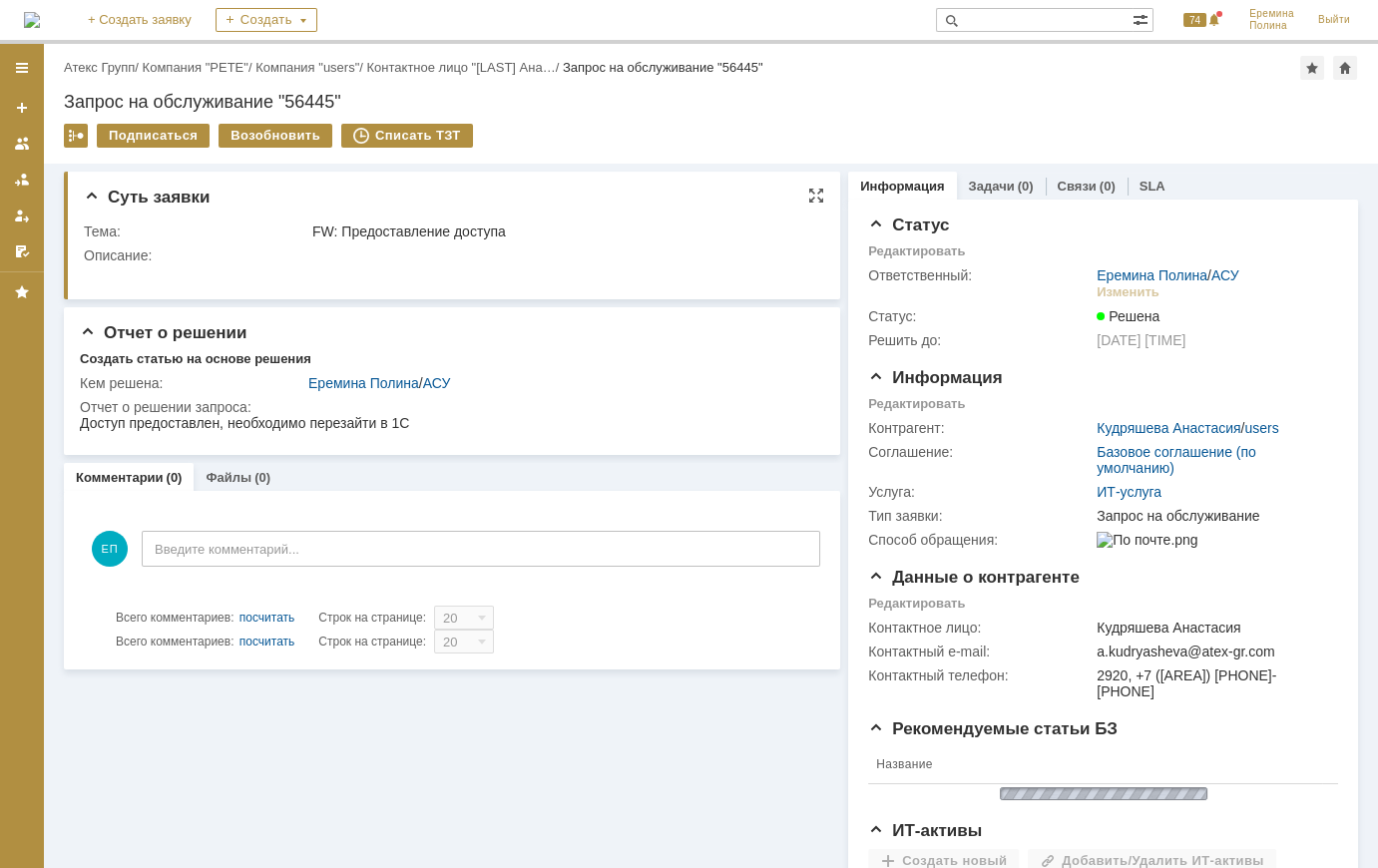 scroll, scrollTop: 0, scrollLeft: 0, axis: both 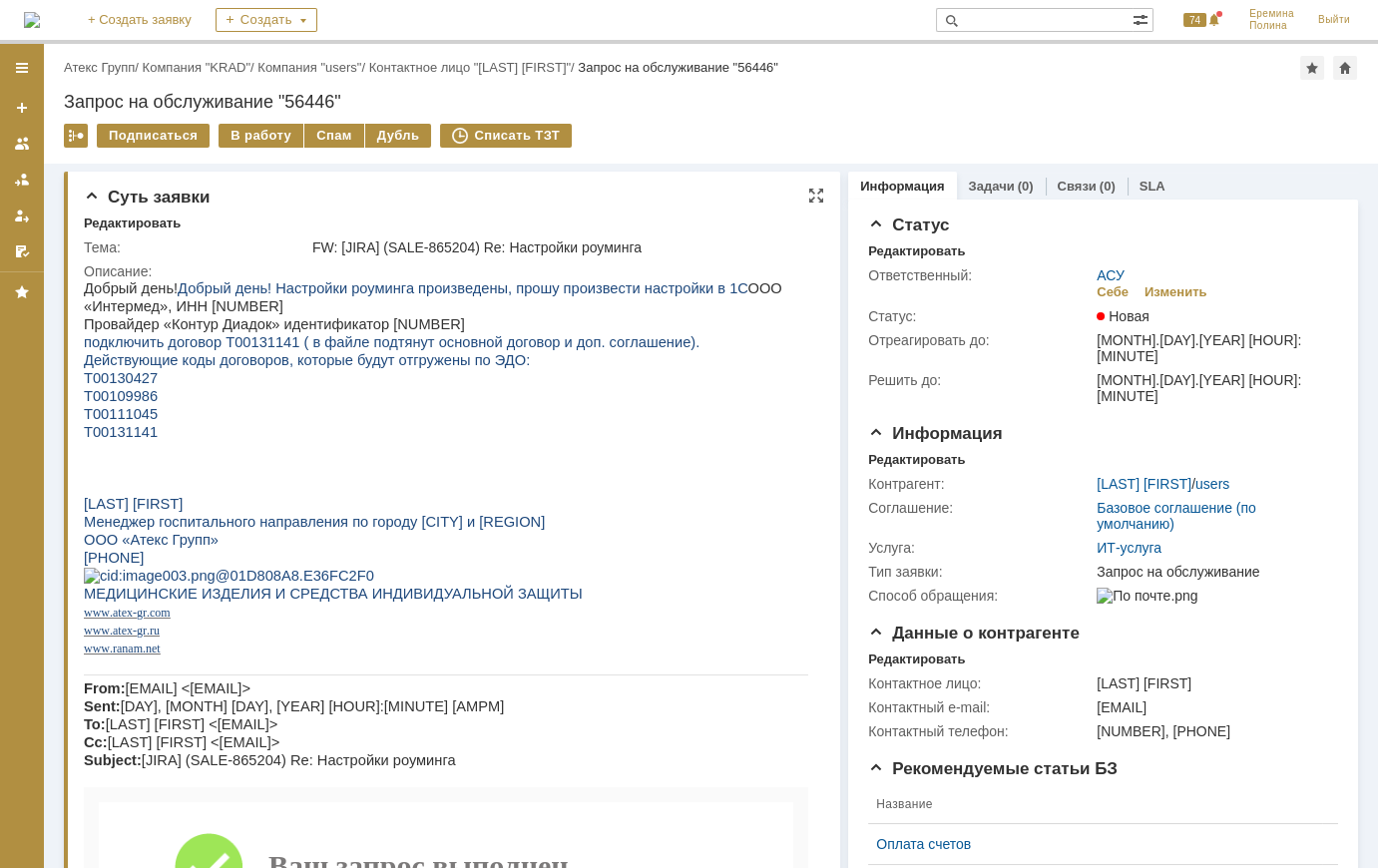 click on "Добрый день!
Добрый день! Настройки роуминга произведены, прошу произвести настройки в 1С ООО «Интермед», ИНН [NUMBER]" at bounding box center [433, 297] 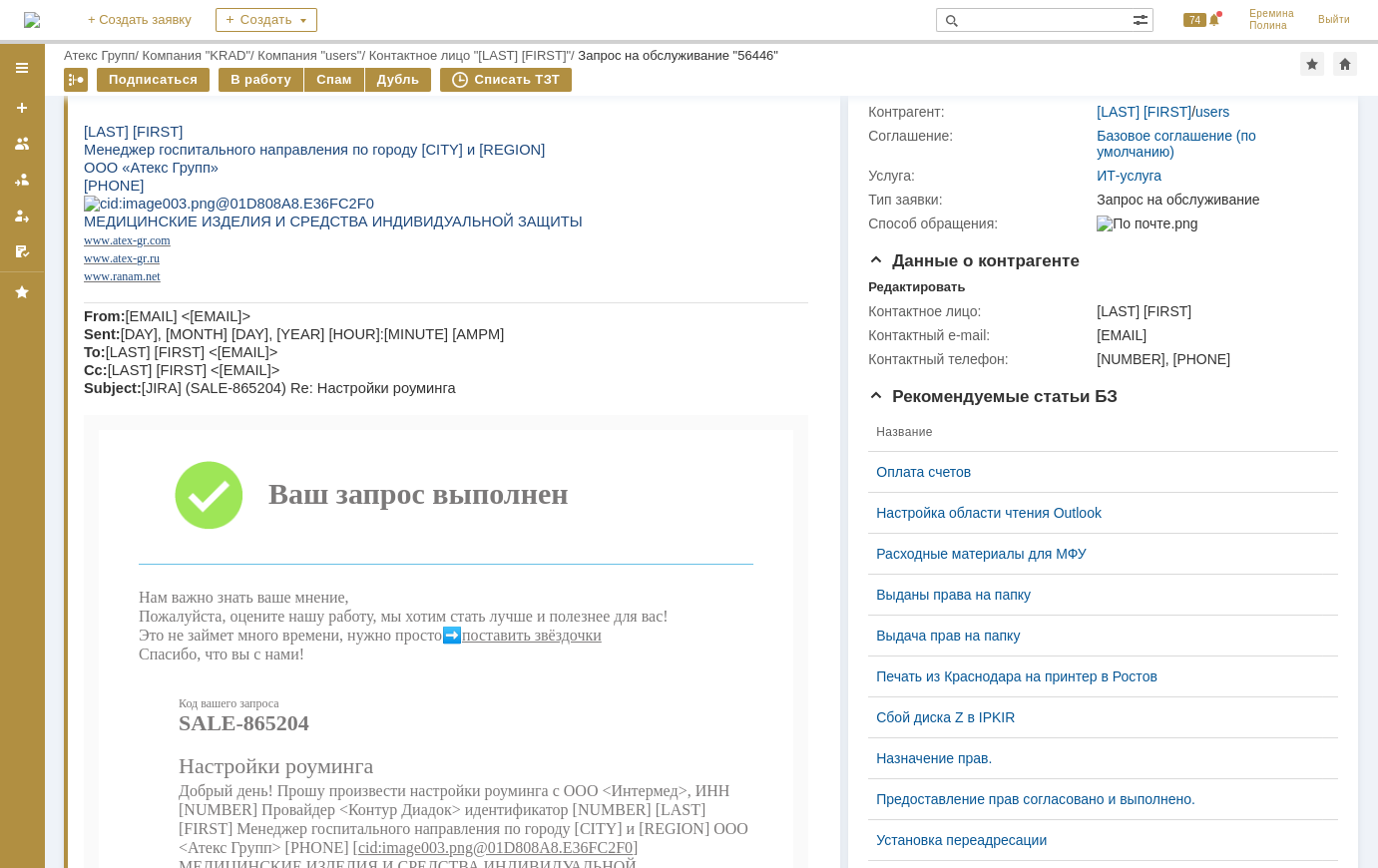 scroll, scrollTop: 0, scrollLeft: 0, axis: both 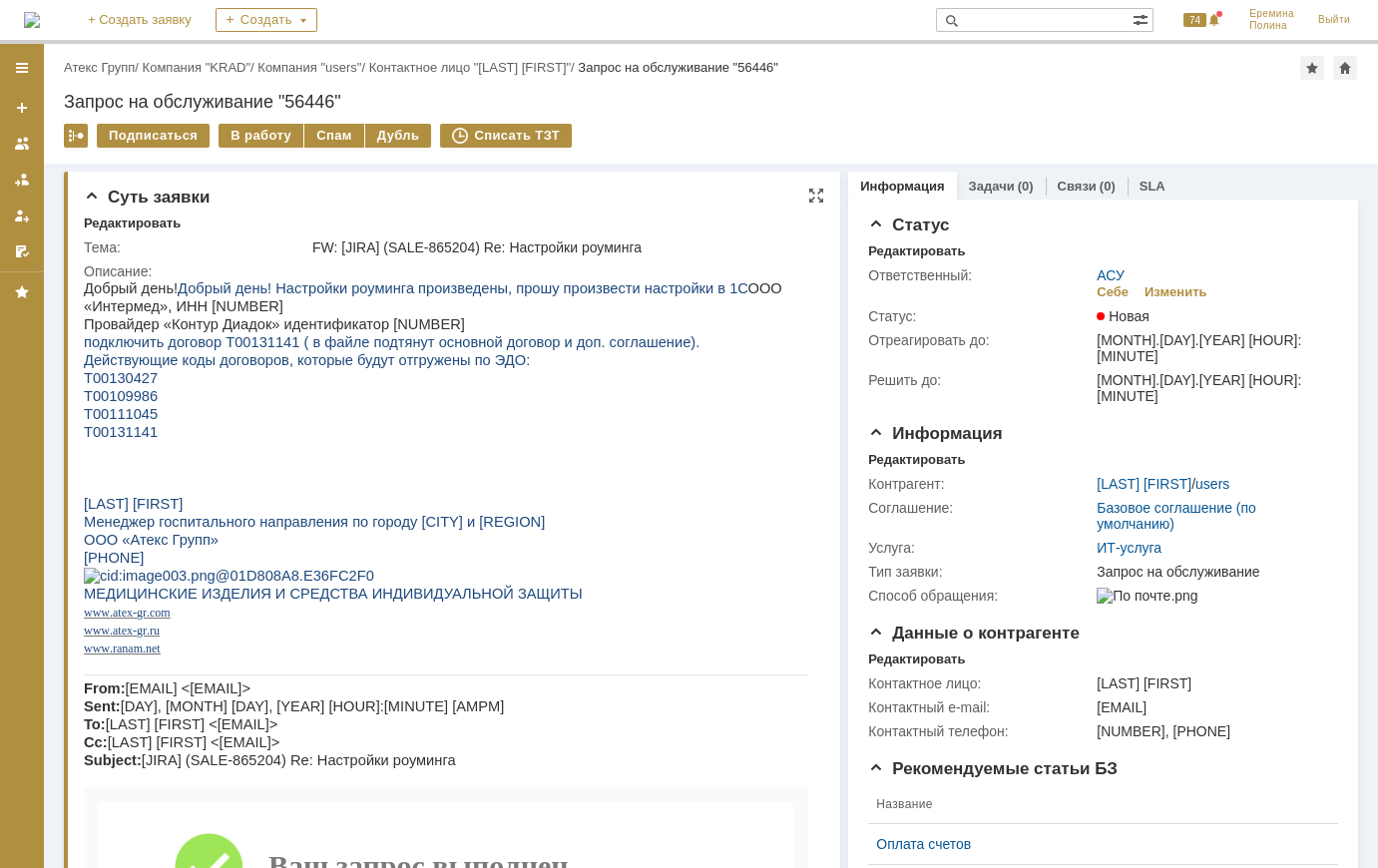 click on "Т00109986" at bounding box center [121, 396] 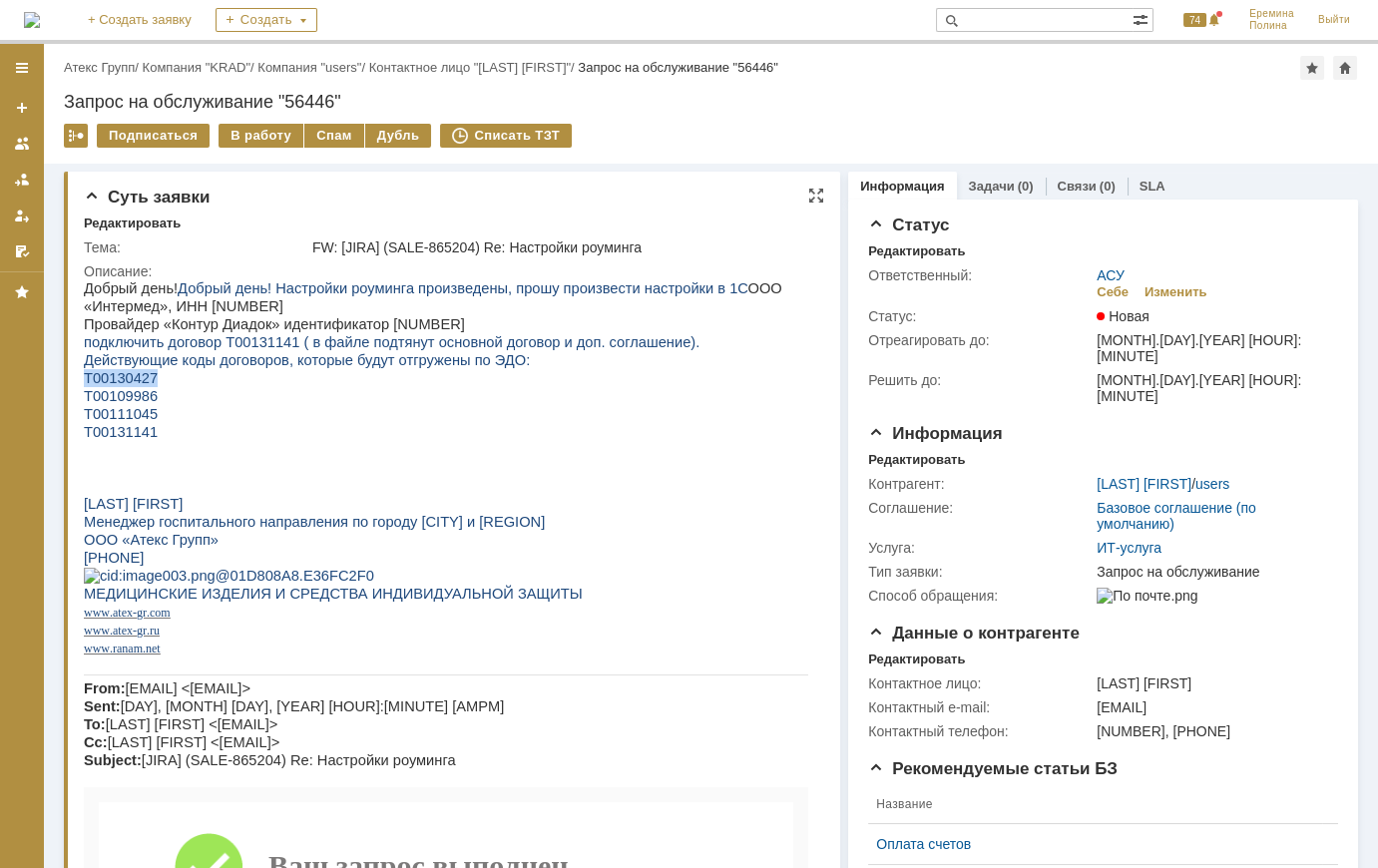 click on "Т00130427" at bounding box center (121, 378) 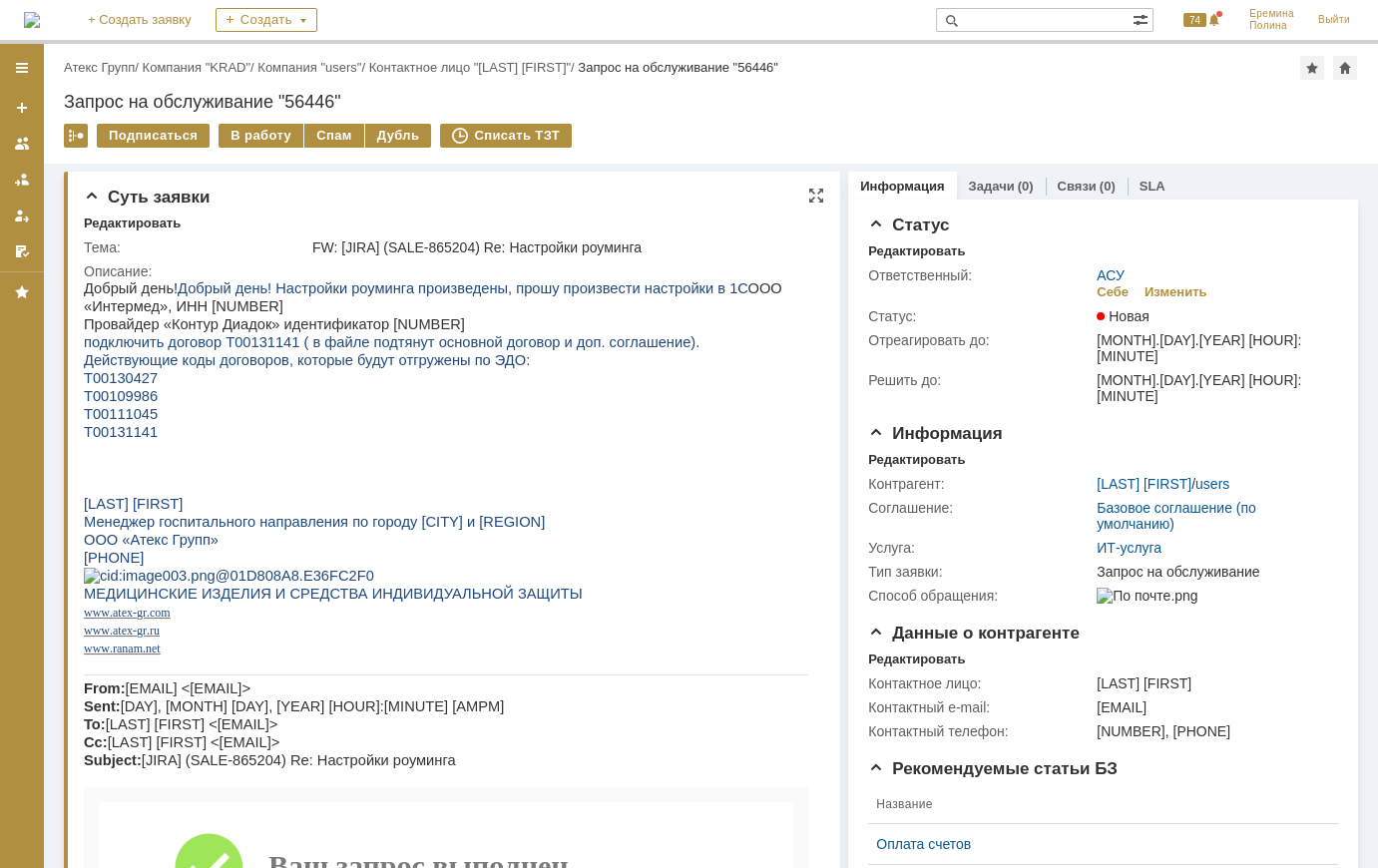 click on "Т00109986" at bounding box center [121, 396] 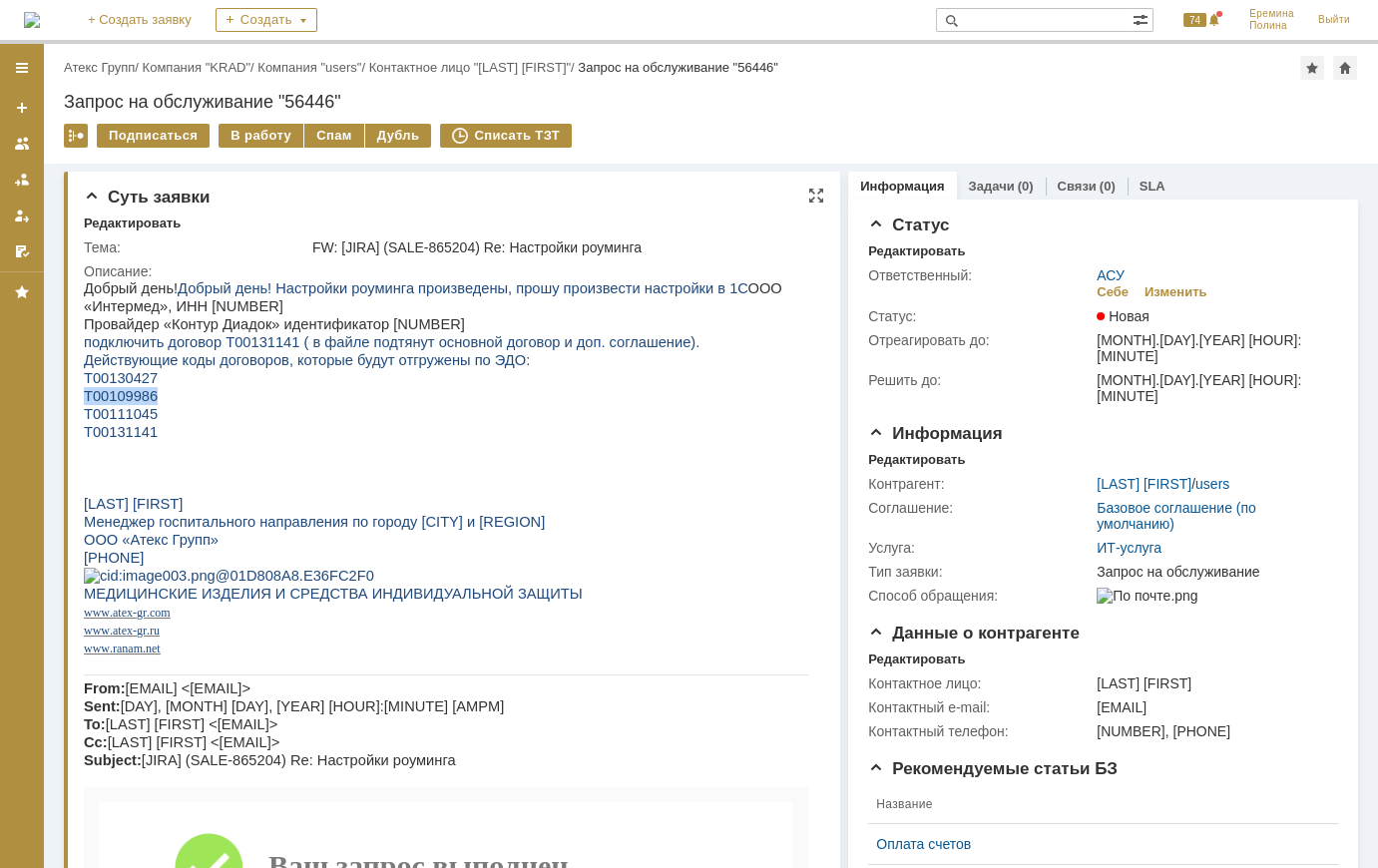 click on "Т00109986" at bounding box center [121, 396] 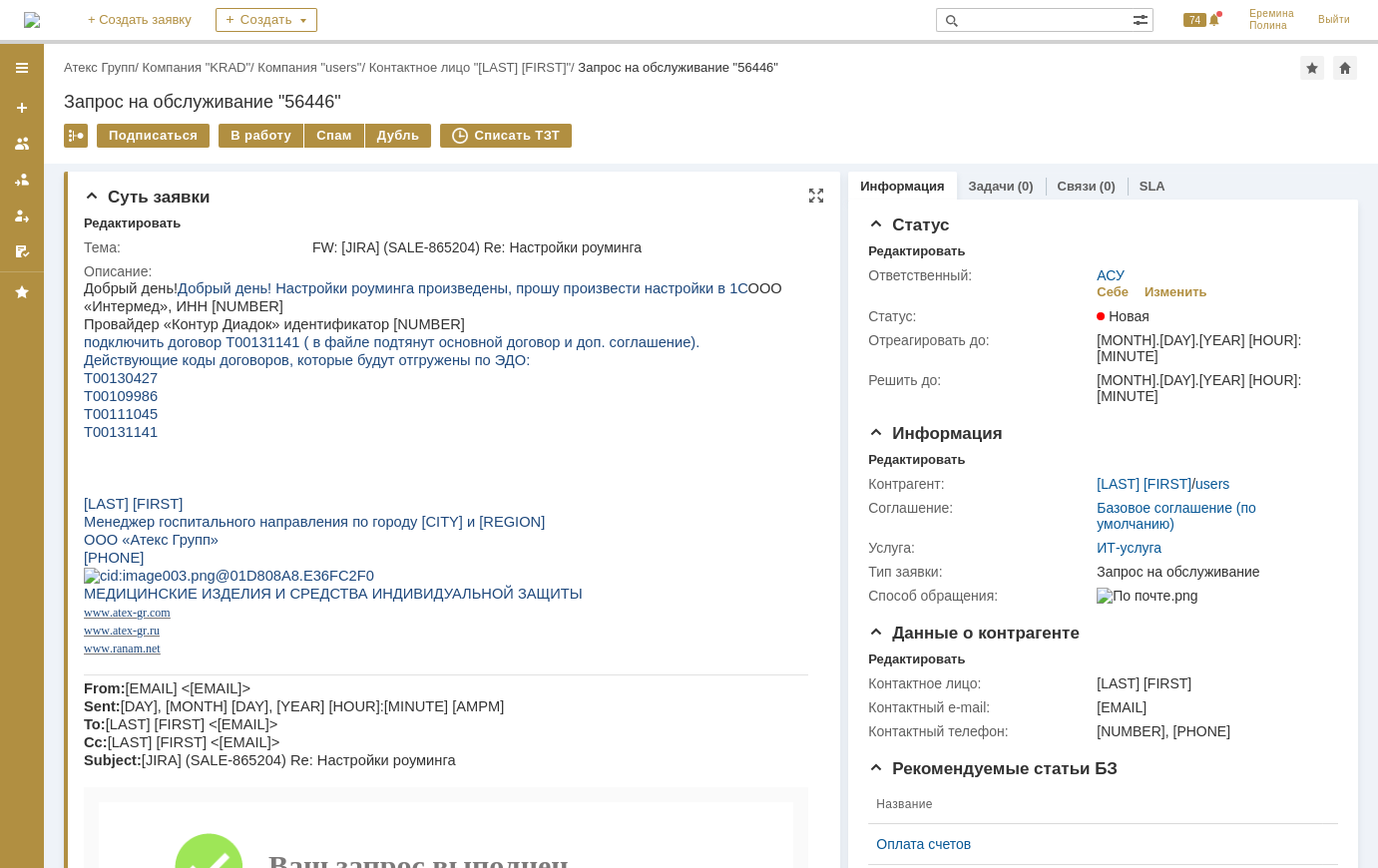 click on "Т00111045" at bounding box center [121, 414] 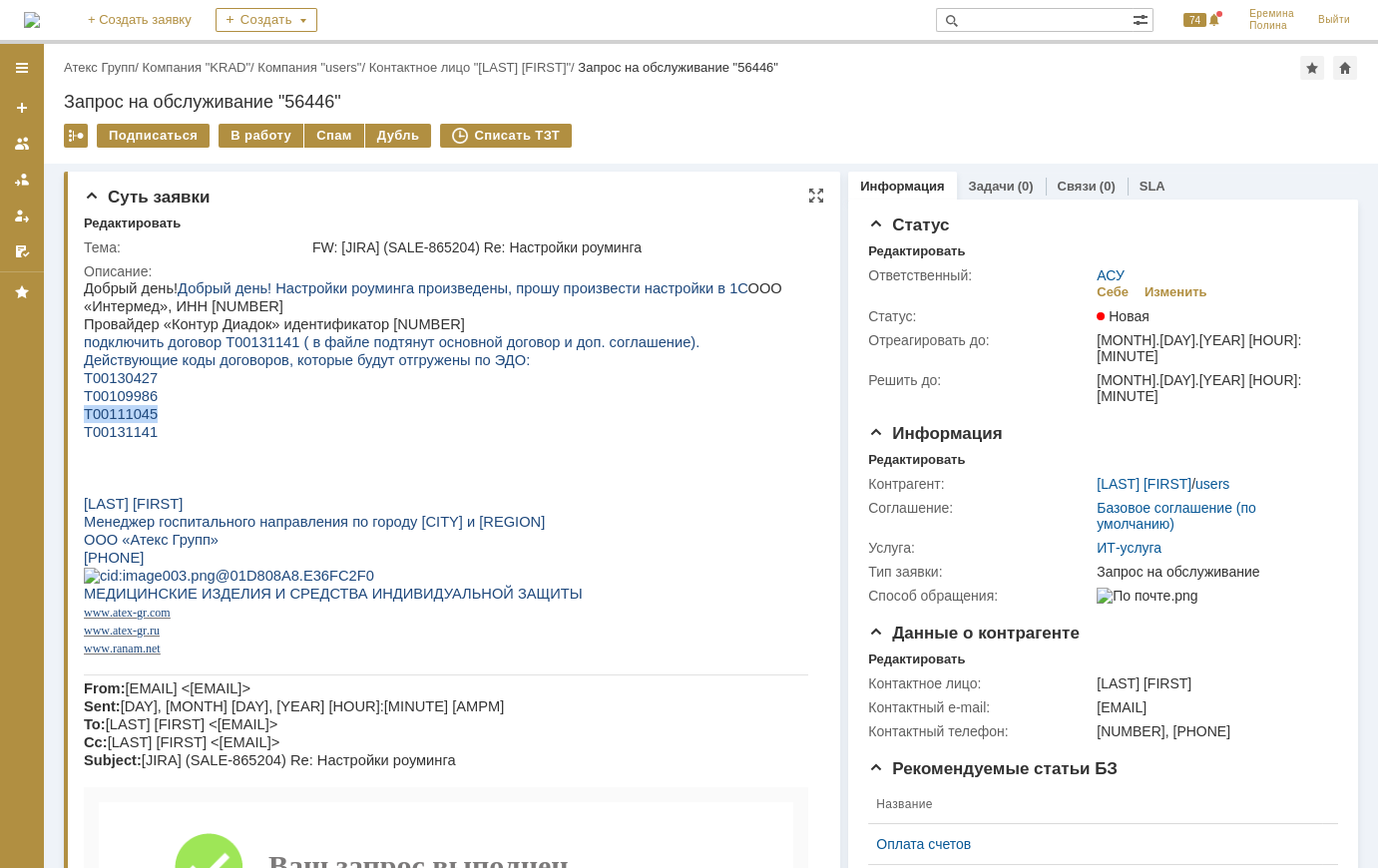 click on "Т00111045" at bounding box center (121, 414) 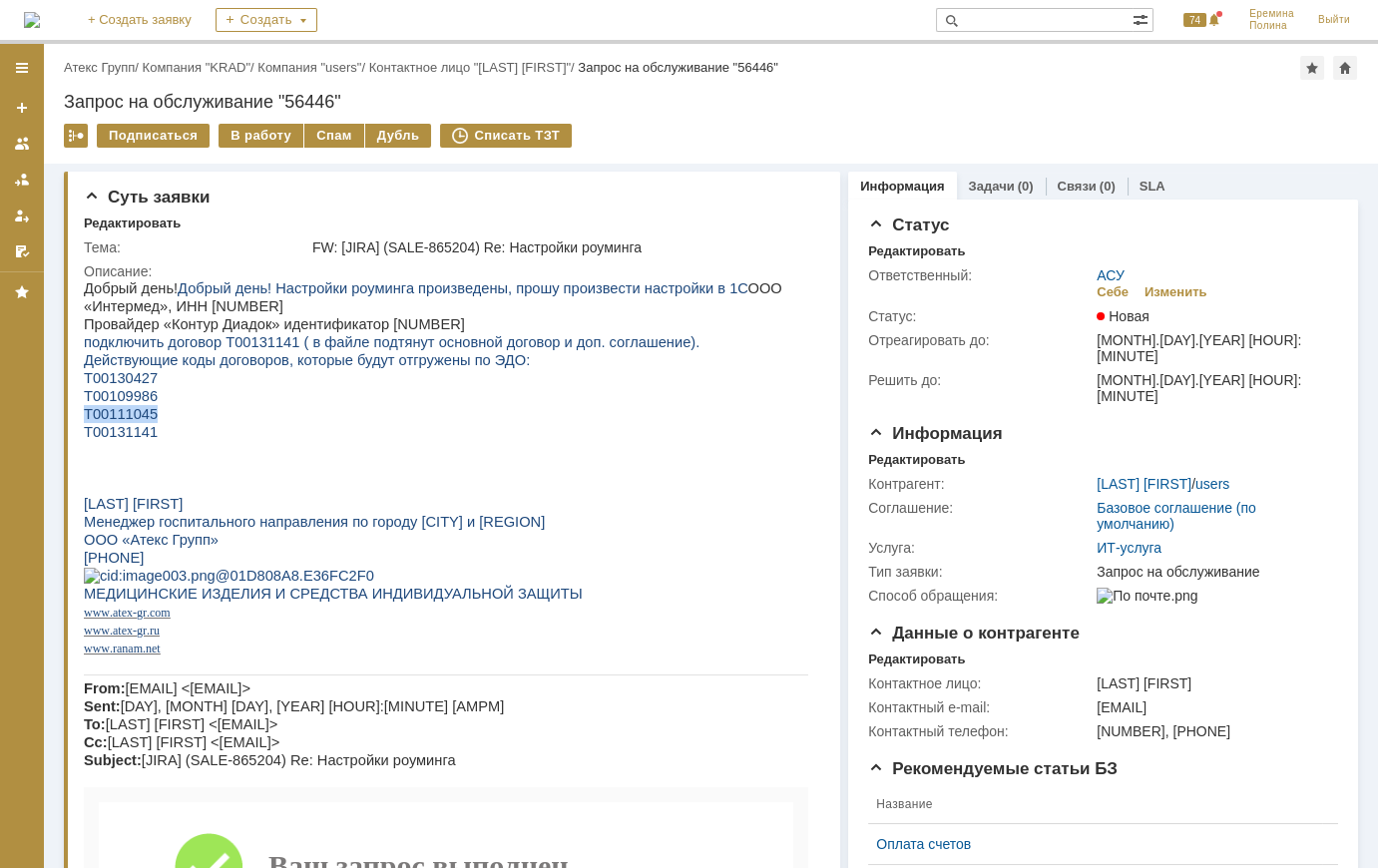 copy on "Т00111045" 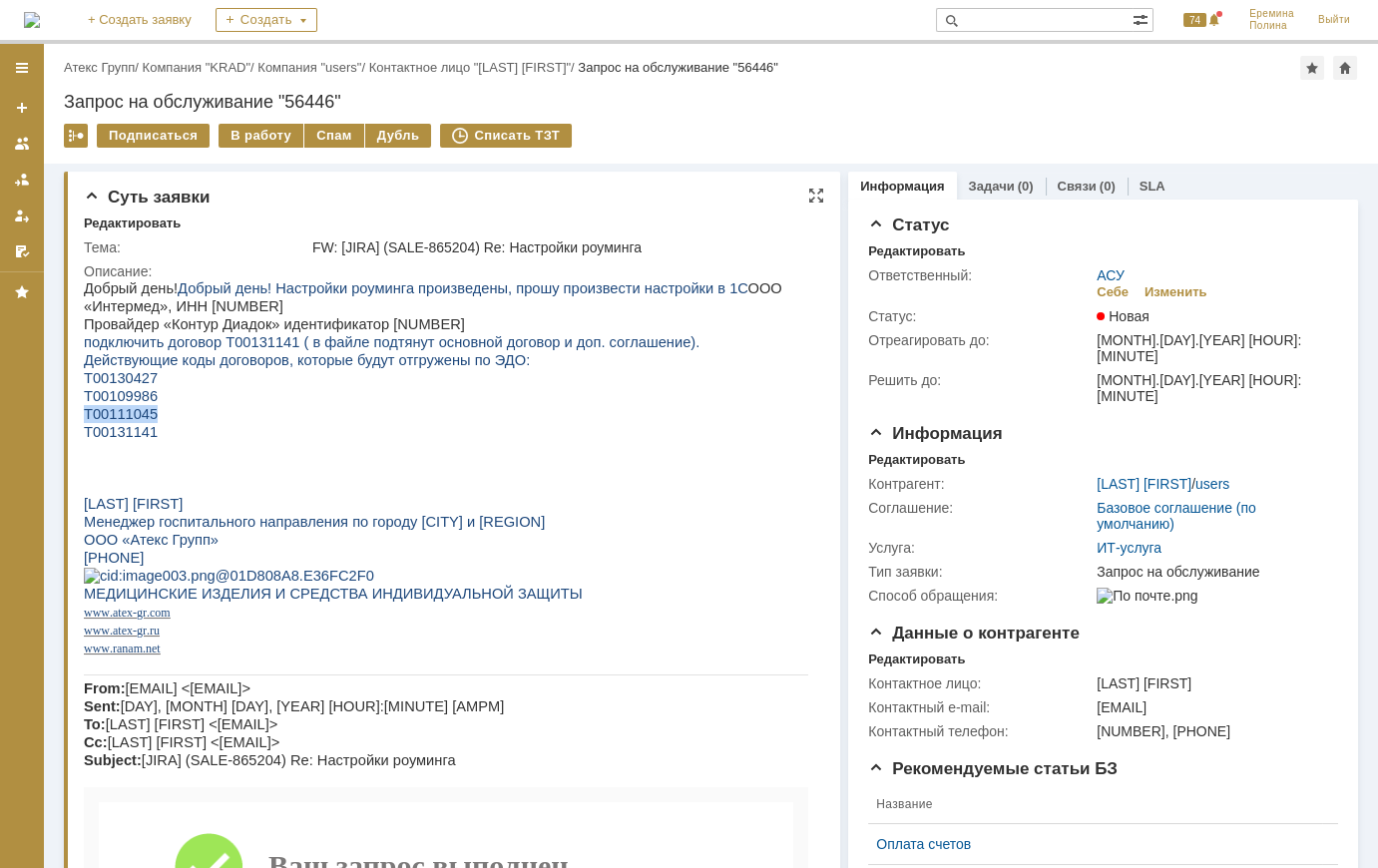 click on "Т00111045" at bounding box center [121, 414] 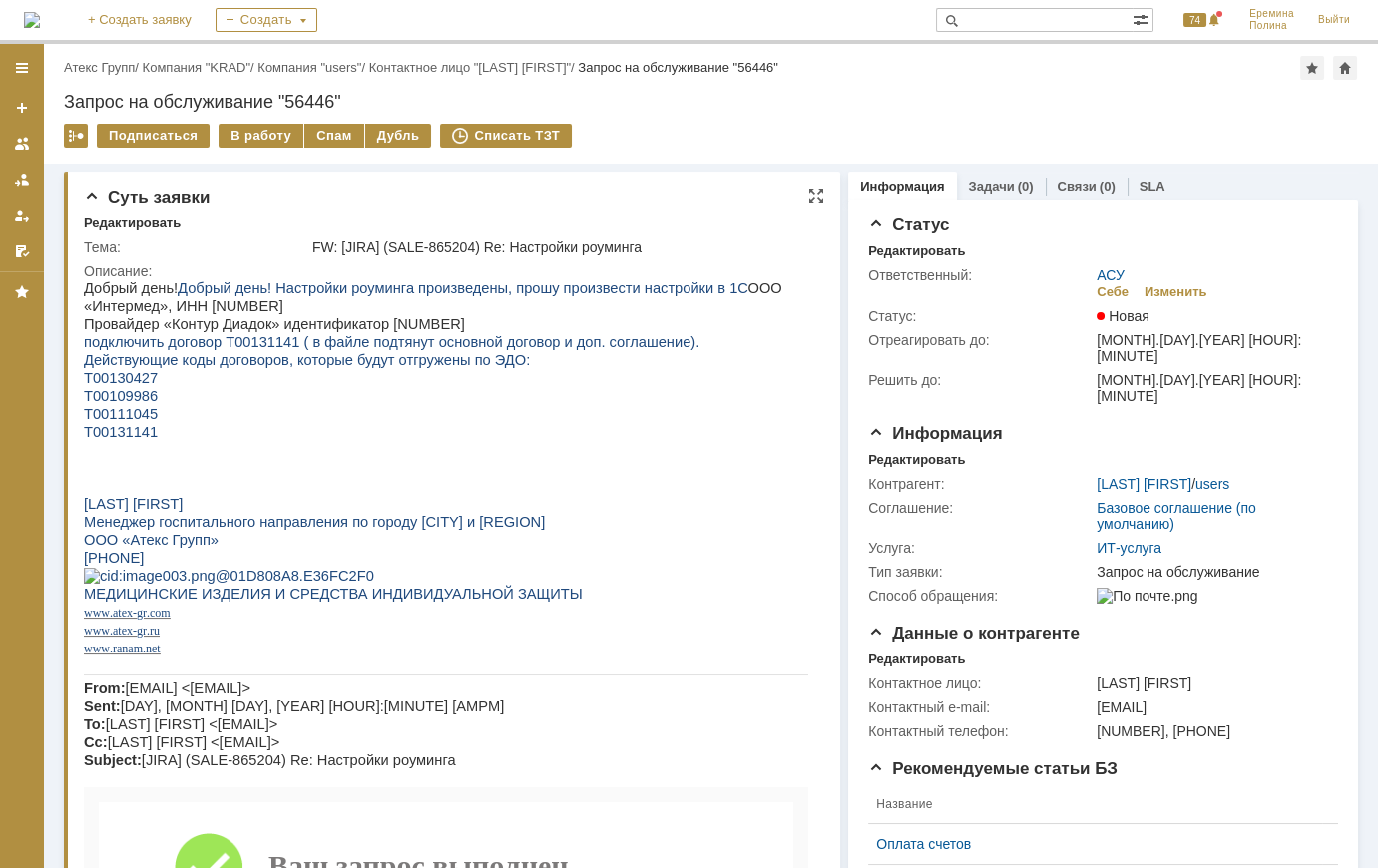 click on "Т00131141" at bounding box center (121, 432) 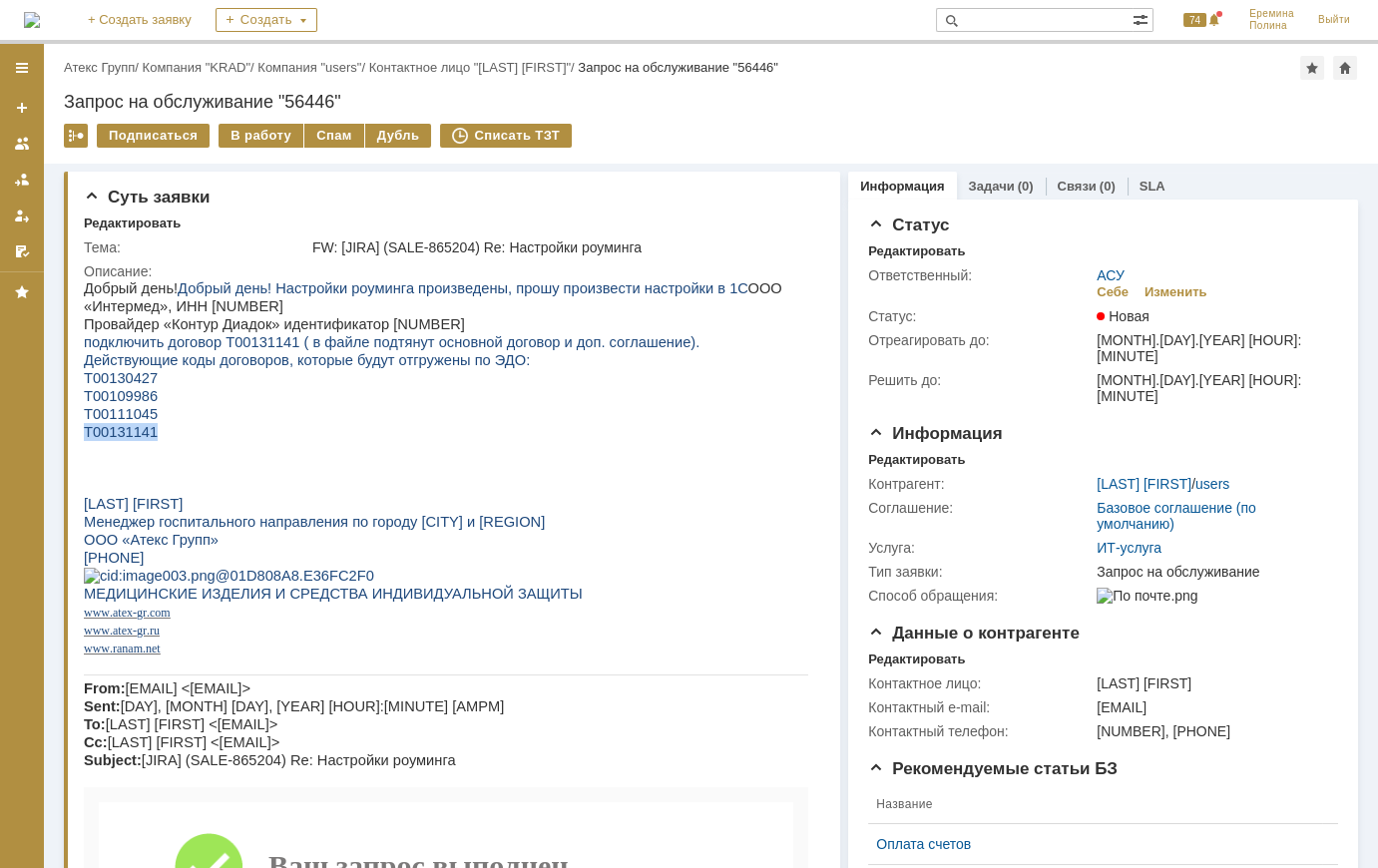 copy on "Т00131141" 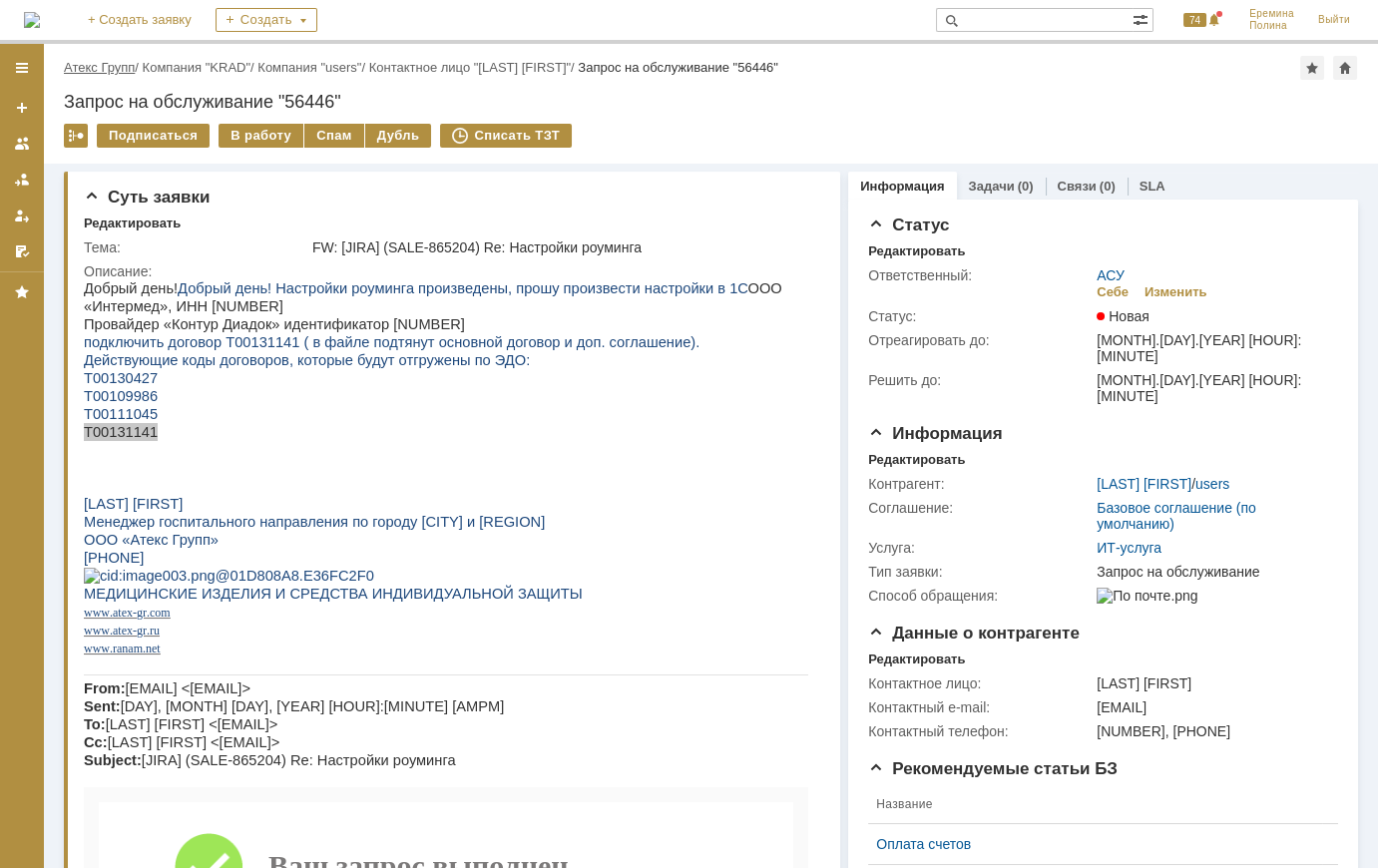 click on "Атекс Групп" at bounding box center (99, 67) 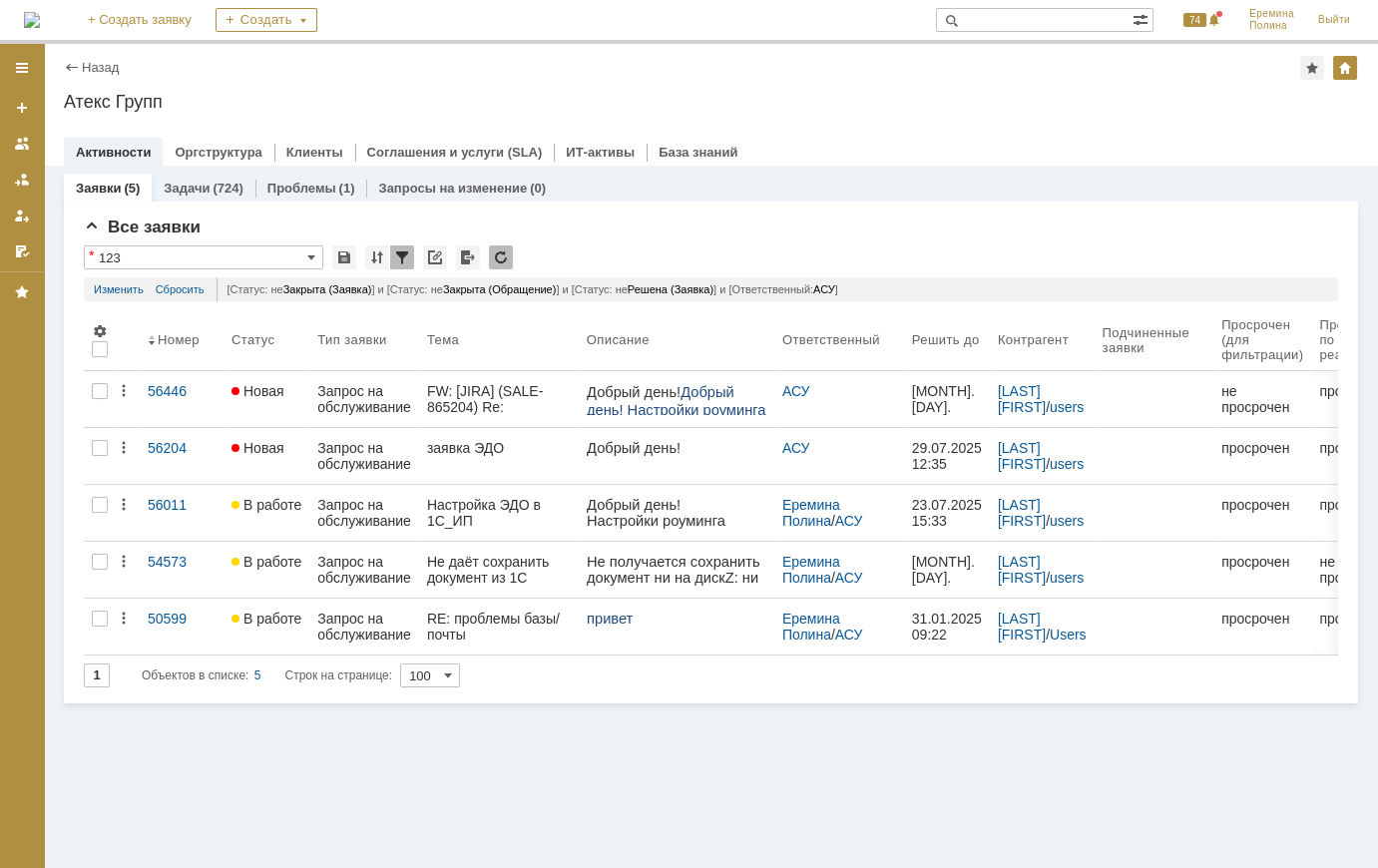 scroll, scrollTop: 0, scrollLeft: 0, axis: both 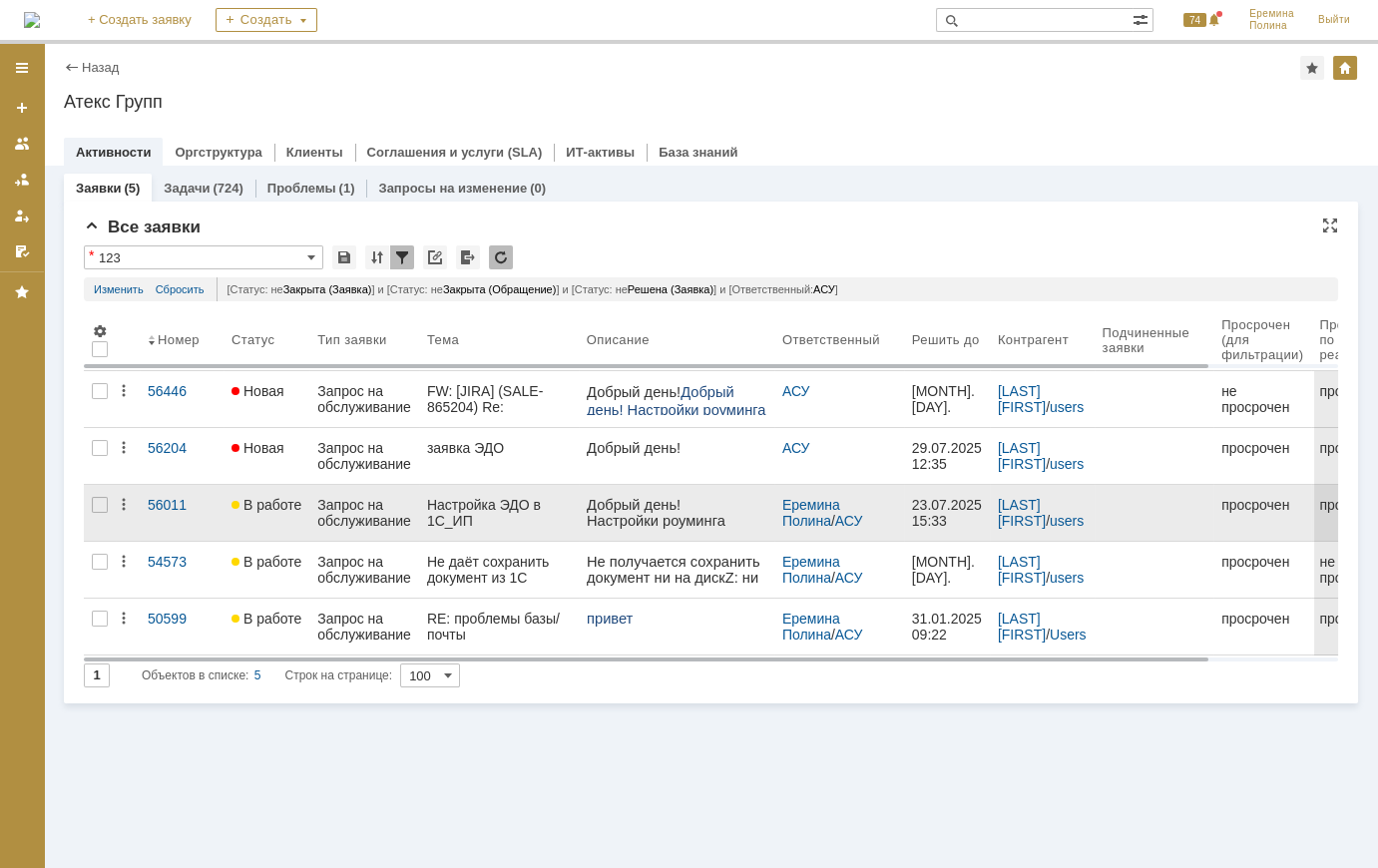 click on "Запрос на обслуживание" at bounding box center [364, 513] 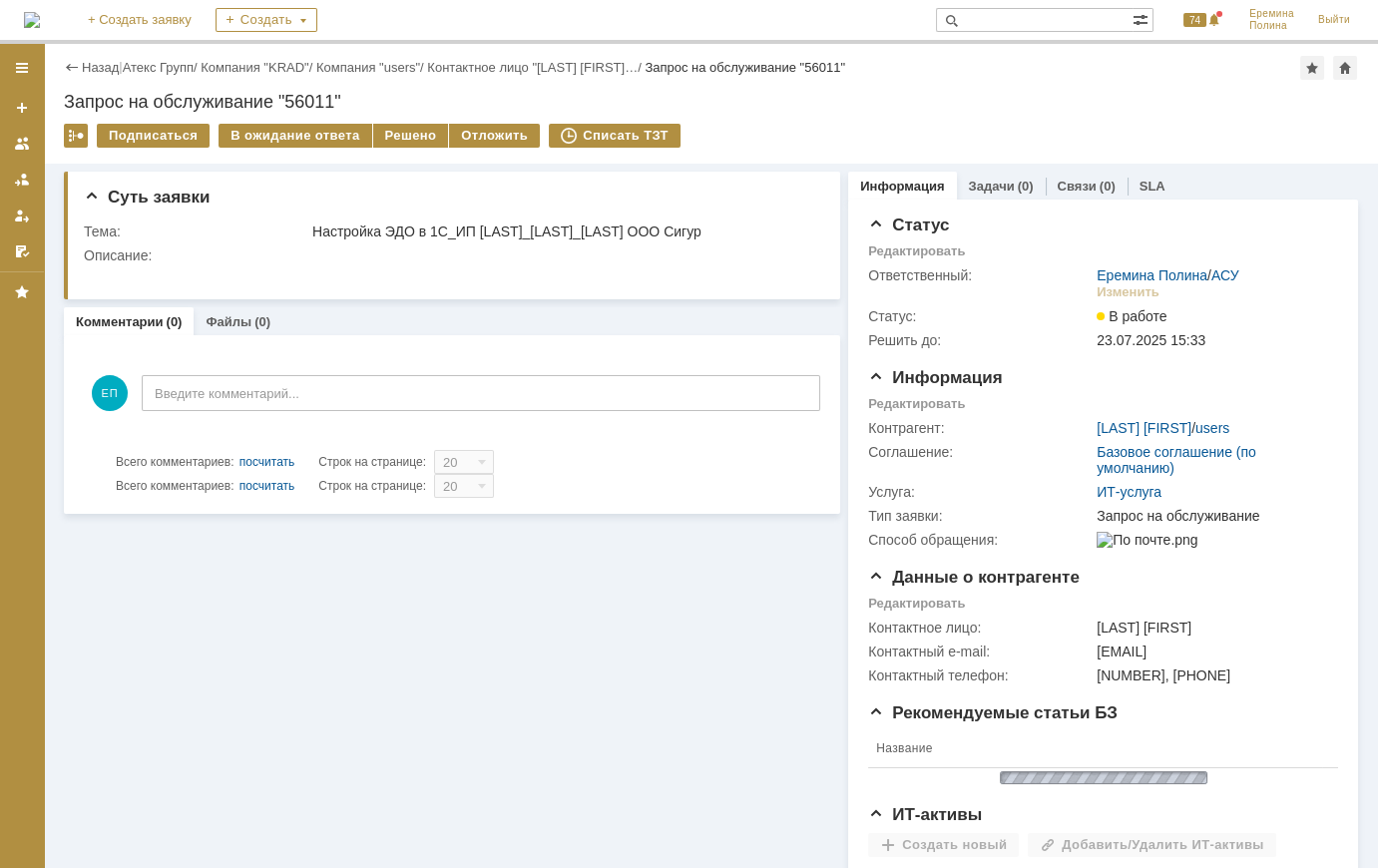 scroll, scrollTop: 0, scrollLeft: 0, axis: both 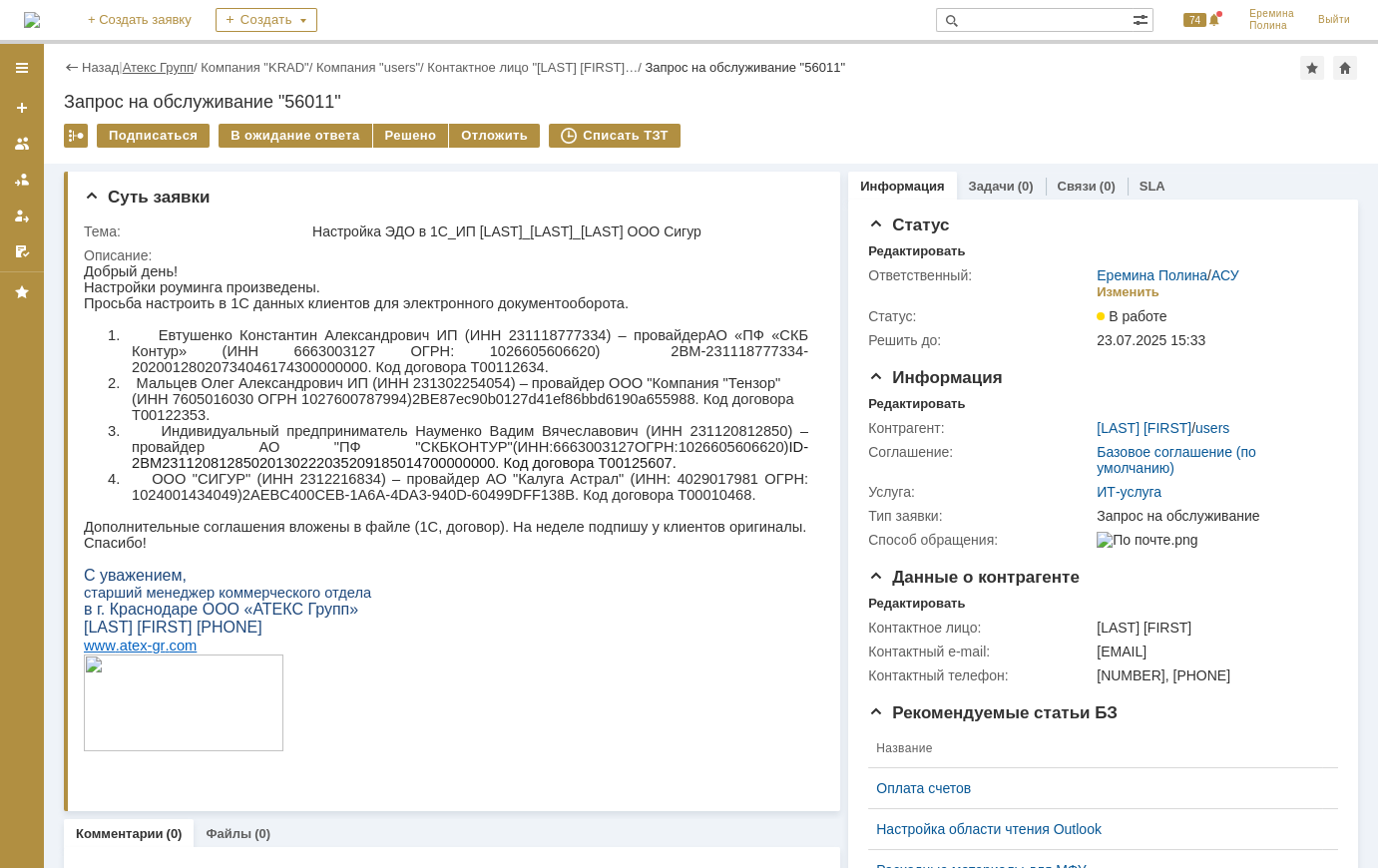 click on "Атекс Групп" at bounding box center [158, 67] 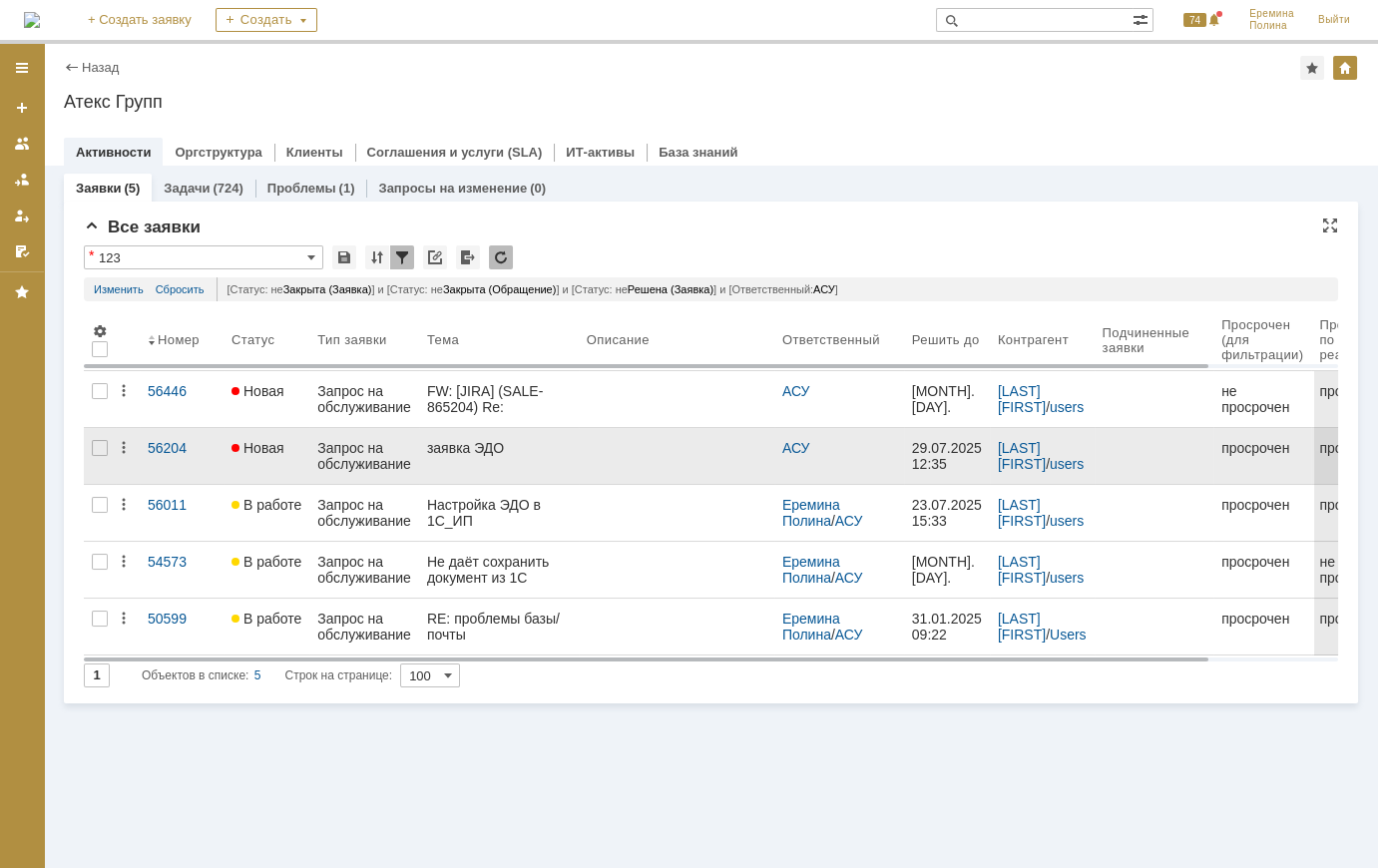 scroll, scrollTop: 0, scrollLeft: 0, axis: both 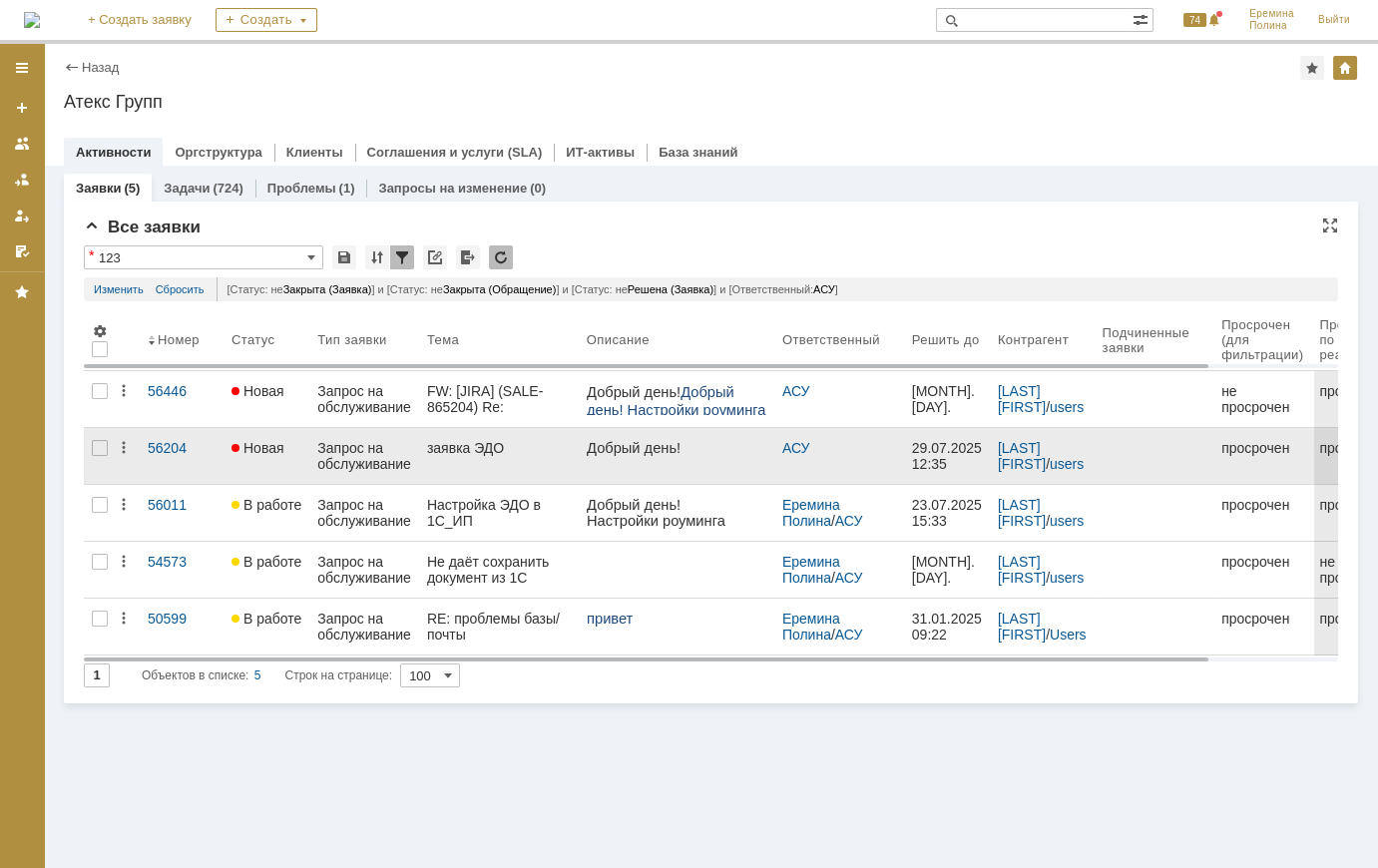 click on "Запрос на обслуживание" at bounding box center (364, 456) 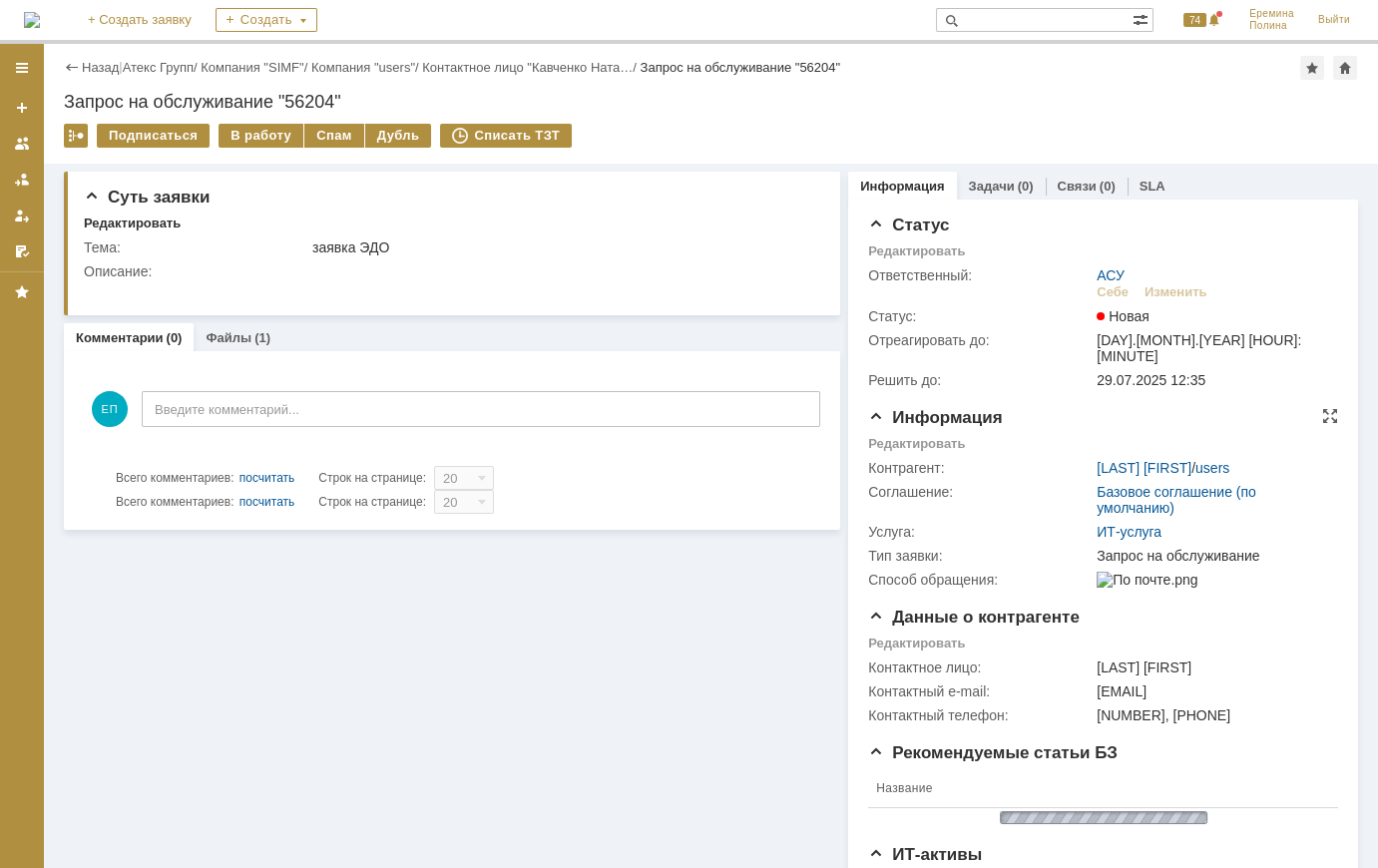 scroll, scrollTop: 0, scrollLeft: 0, axis: both 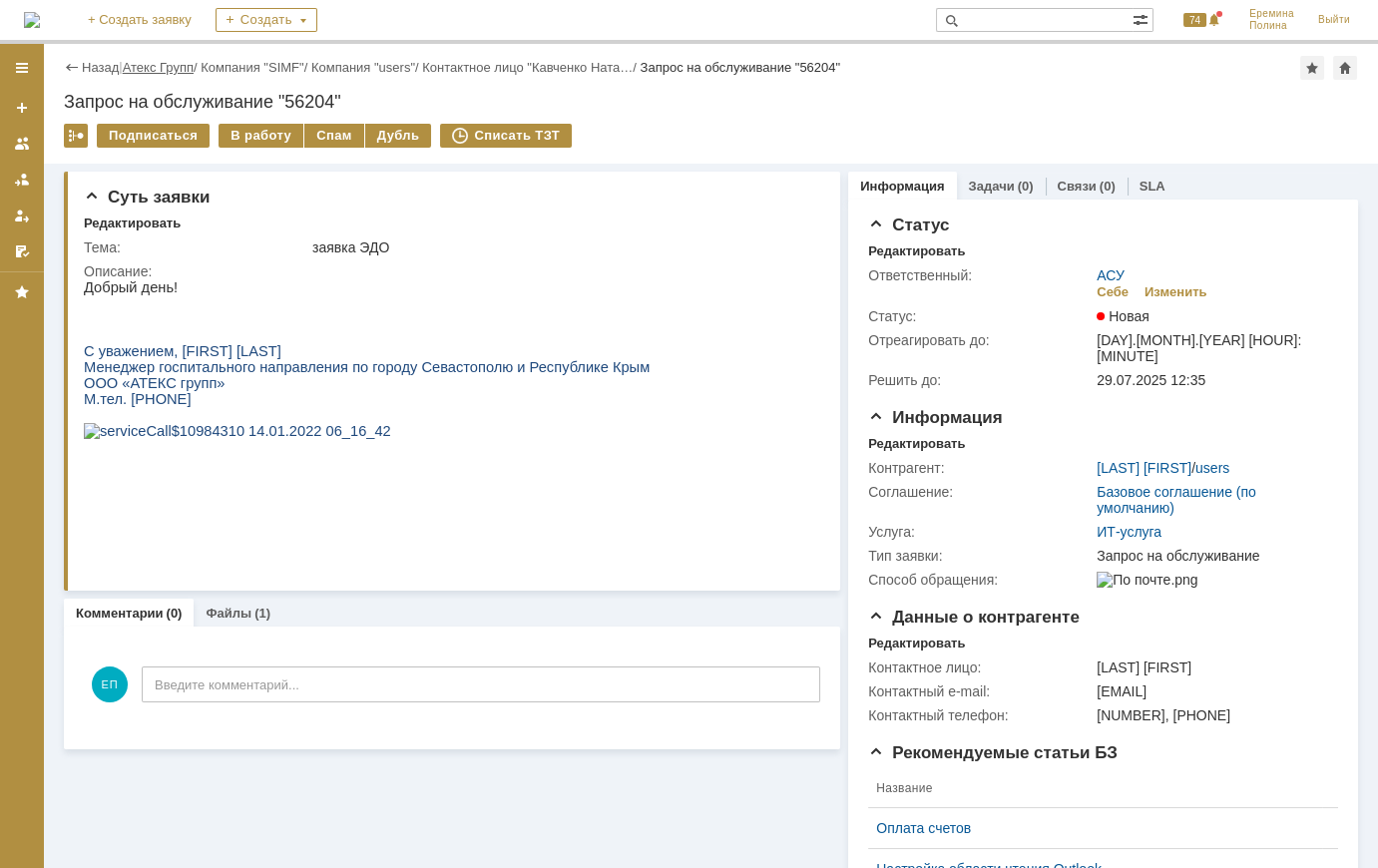 click on "Атекс Групп" at bounding box center [158, 67] 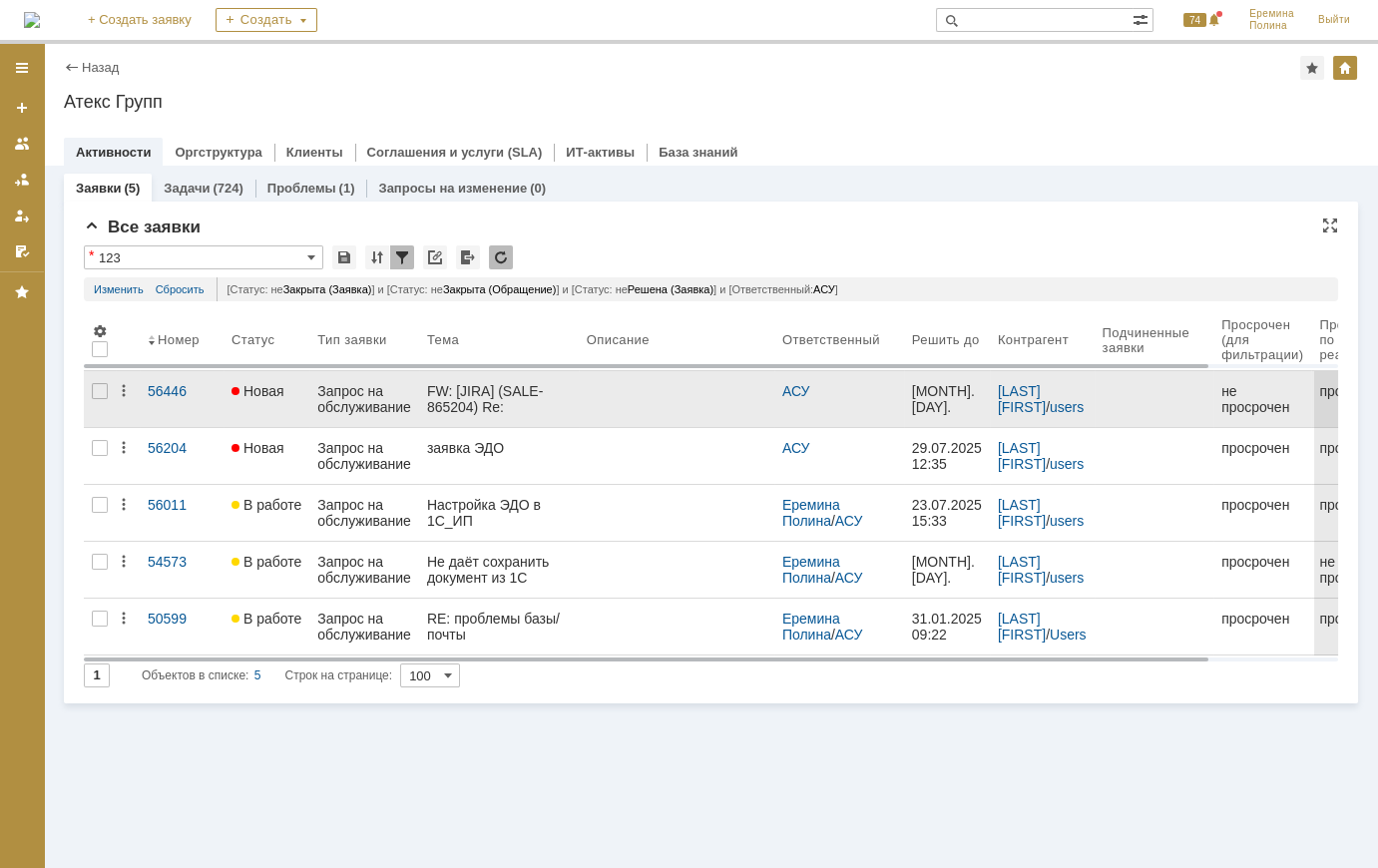 scroll, scrollTop: 0, scrollLeft: 0, axis: both 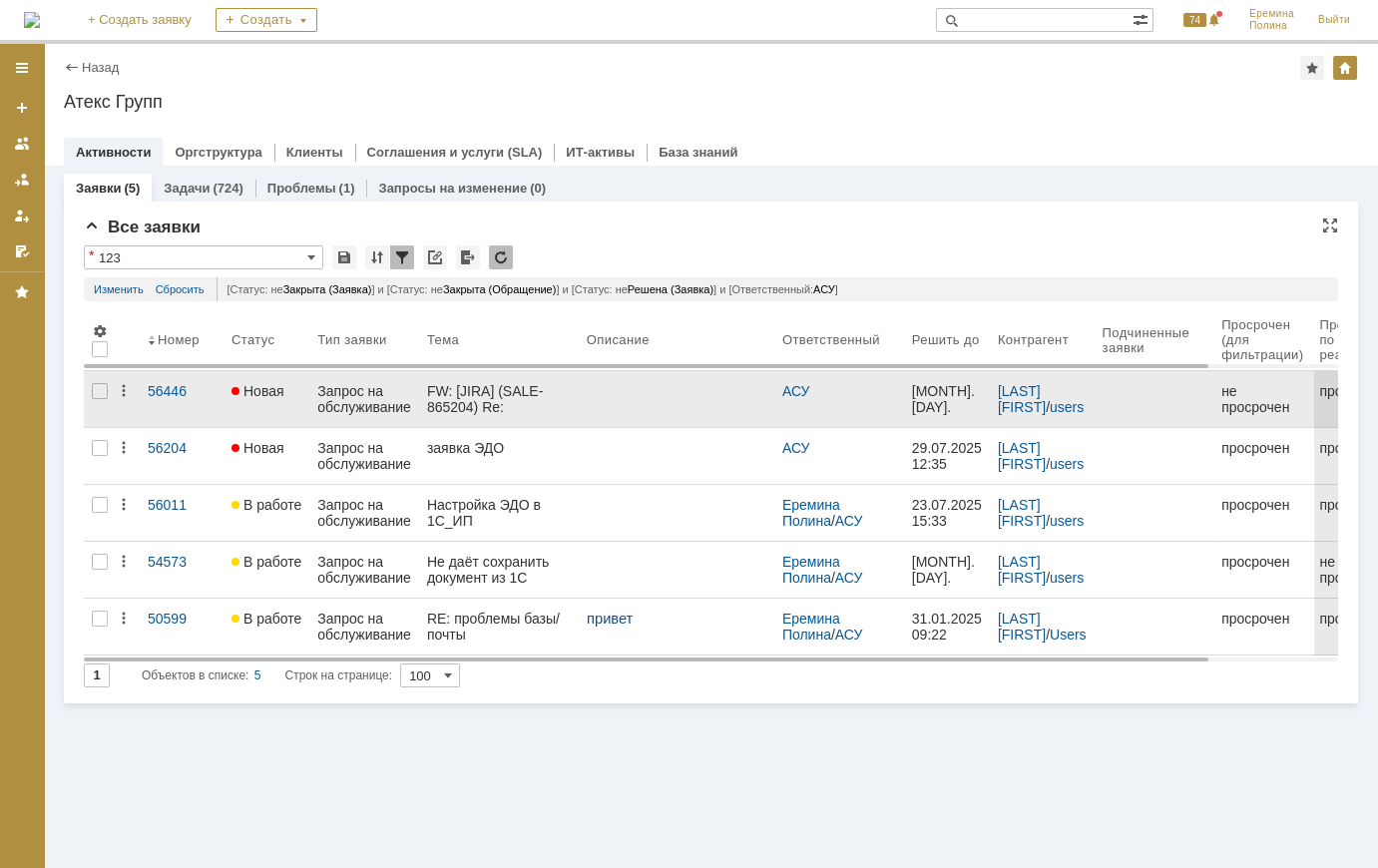 click on "Запрос на обслуживание" at bounding box center (364, 399) 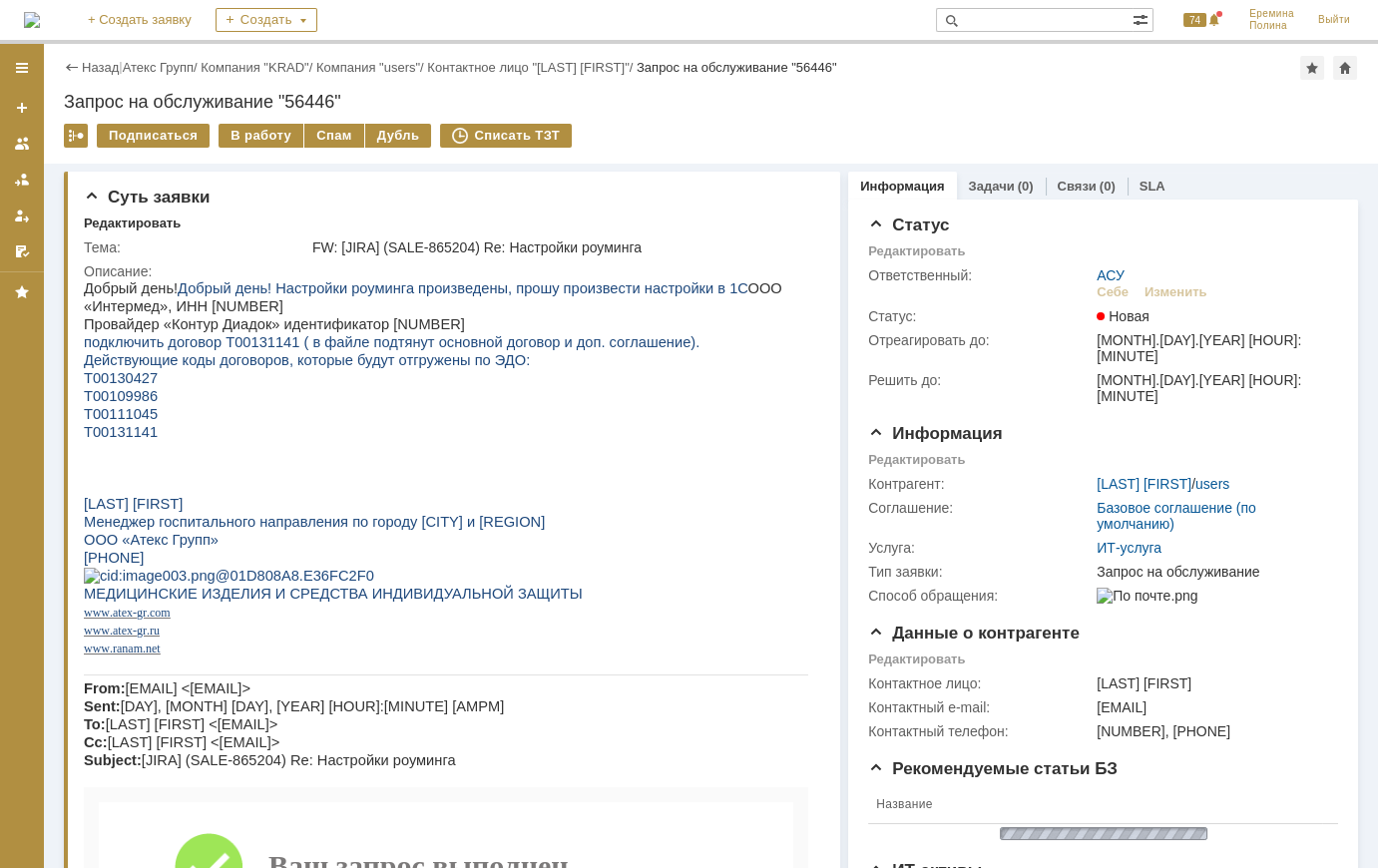 scroll, scrollTop: 0, scrollLeft: 0, axis: both 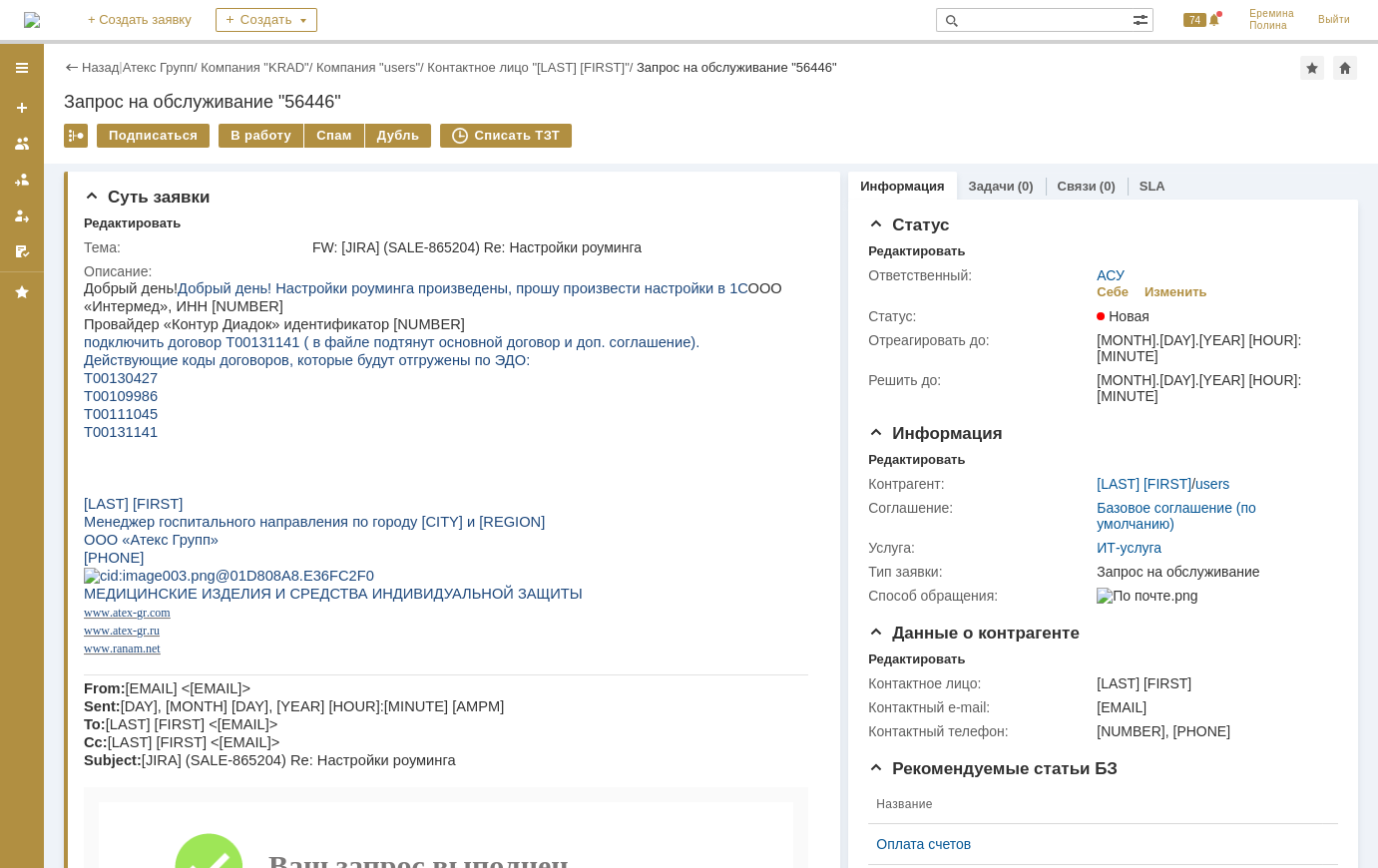 click on "Добрый день!
Добрый день! Настройки роуминга произведены, прошу произвести настройки в 1С ООО «Интермед», ИНН [NUMBER]" at bounding box center (433, 297) 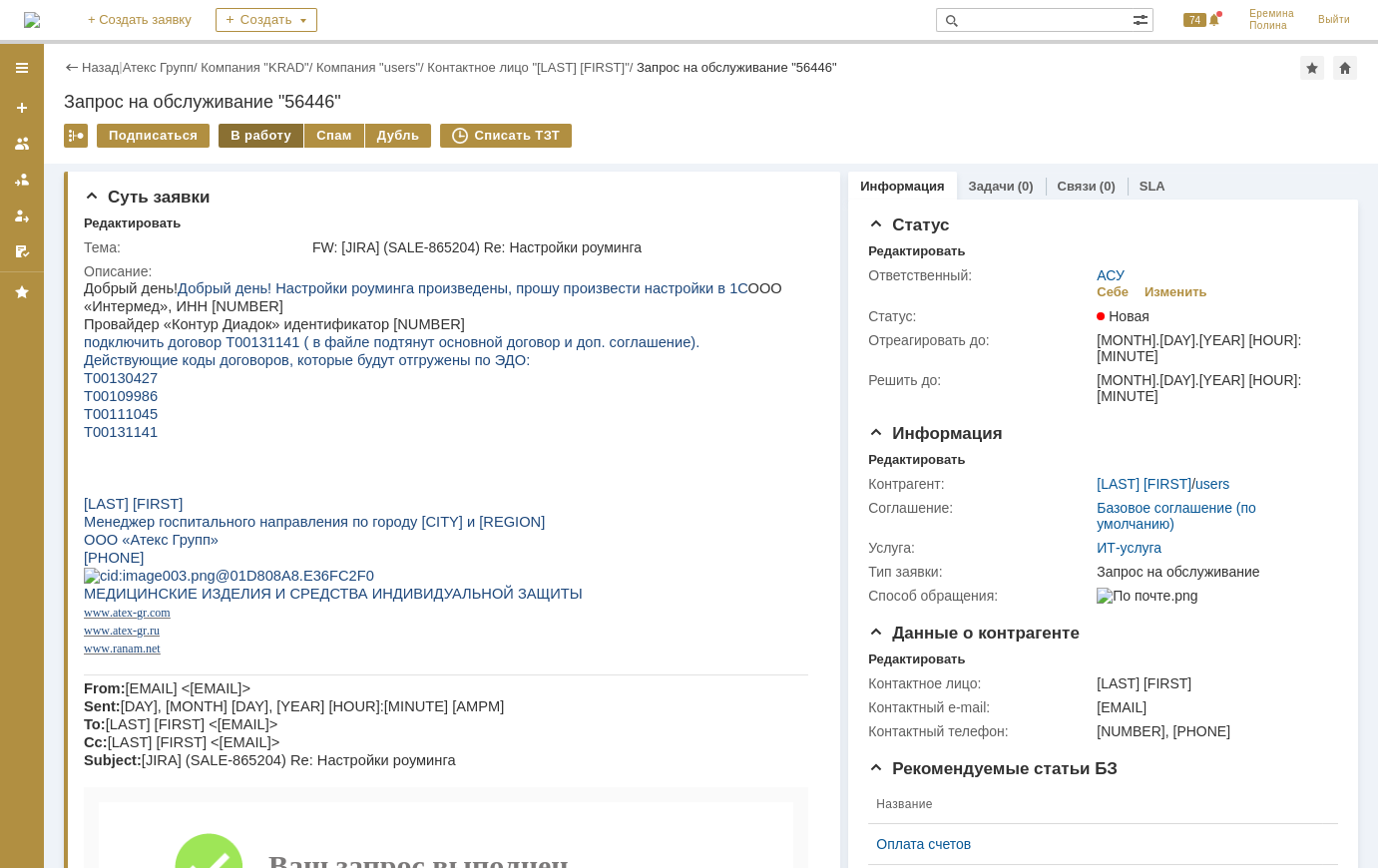 click on "В работу" at bounding box center [260, 136] 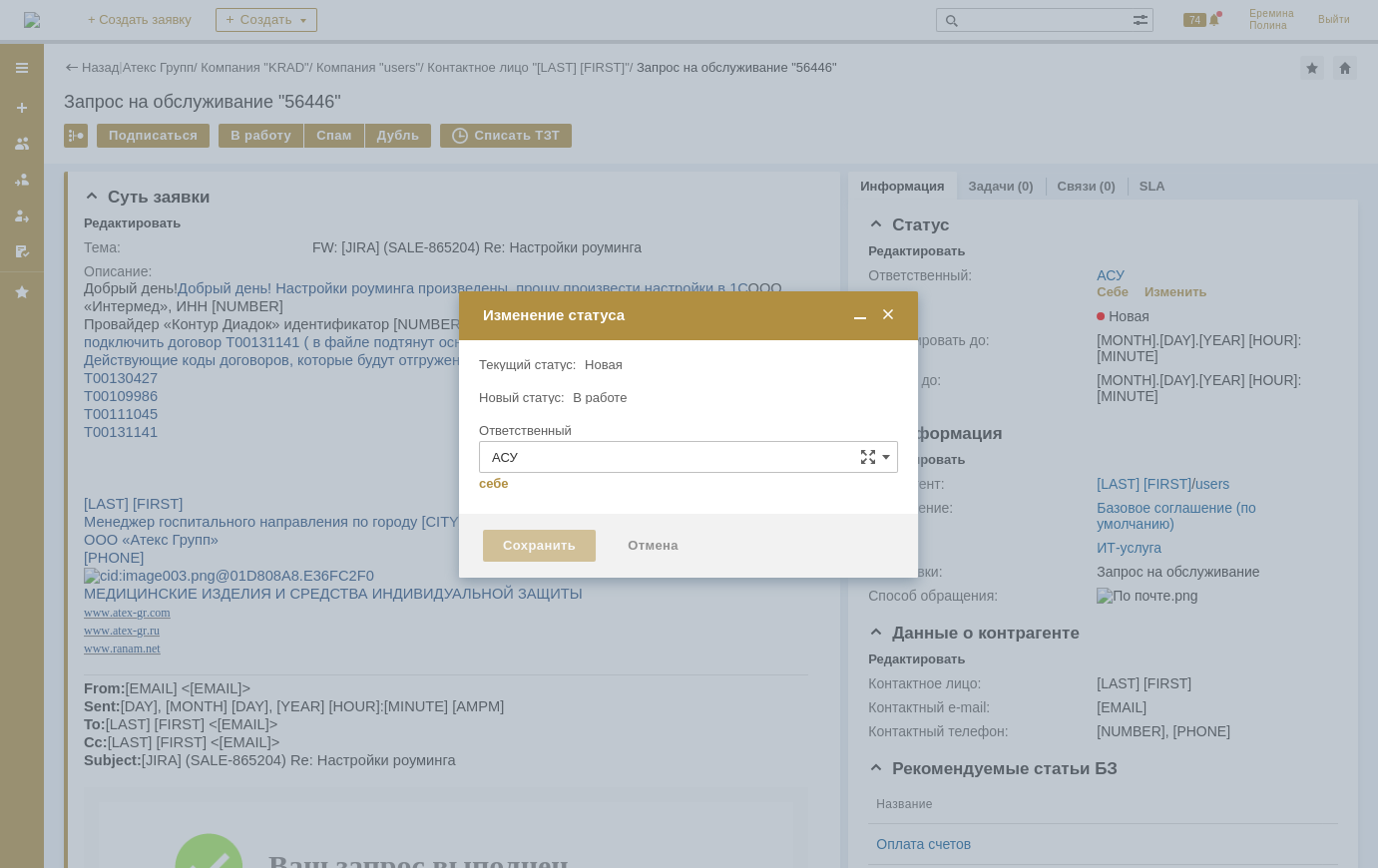type on "Еремина Полина" 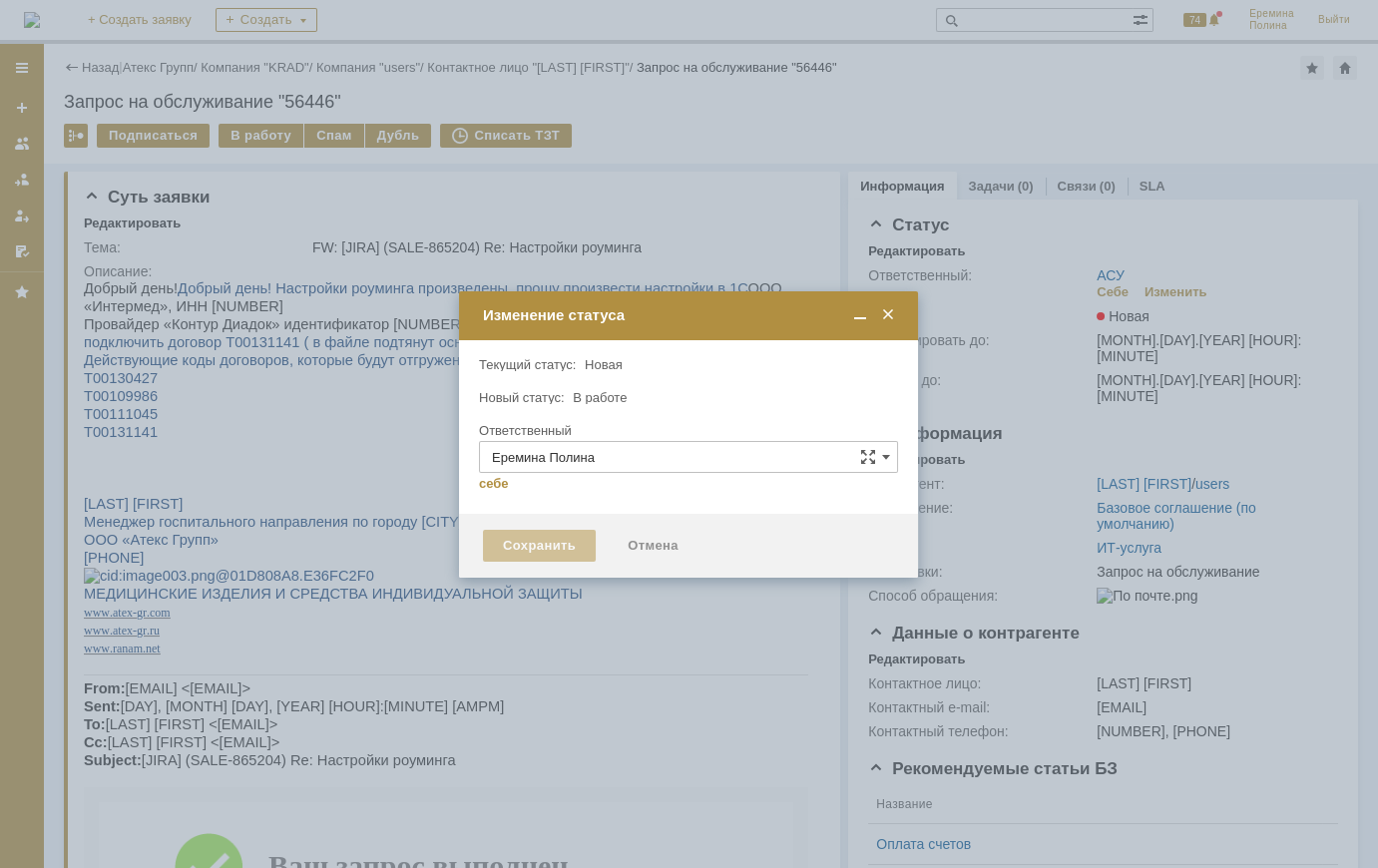 type 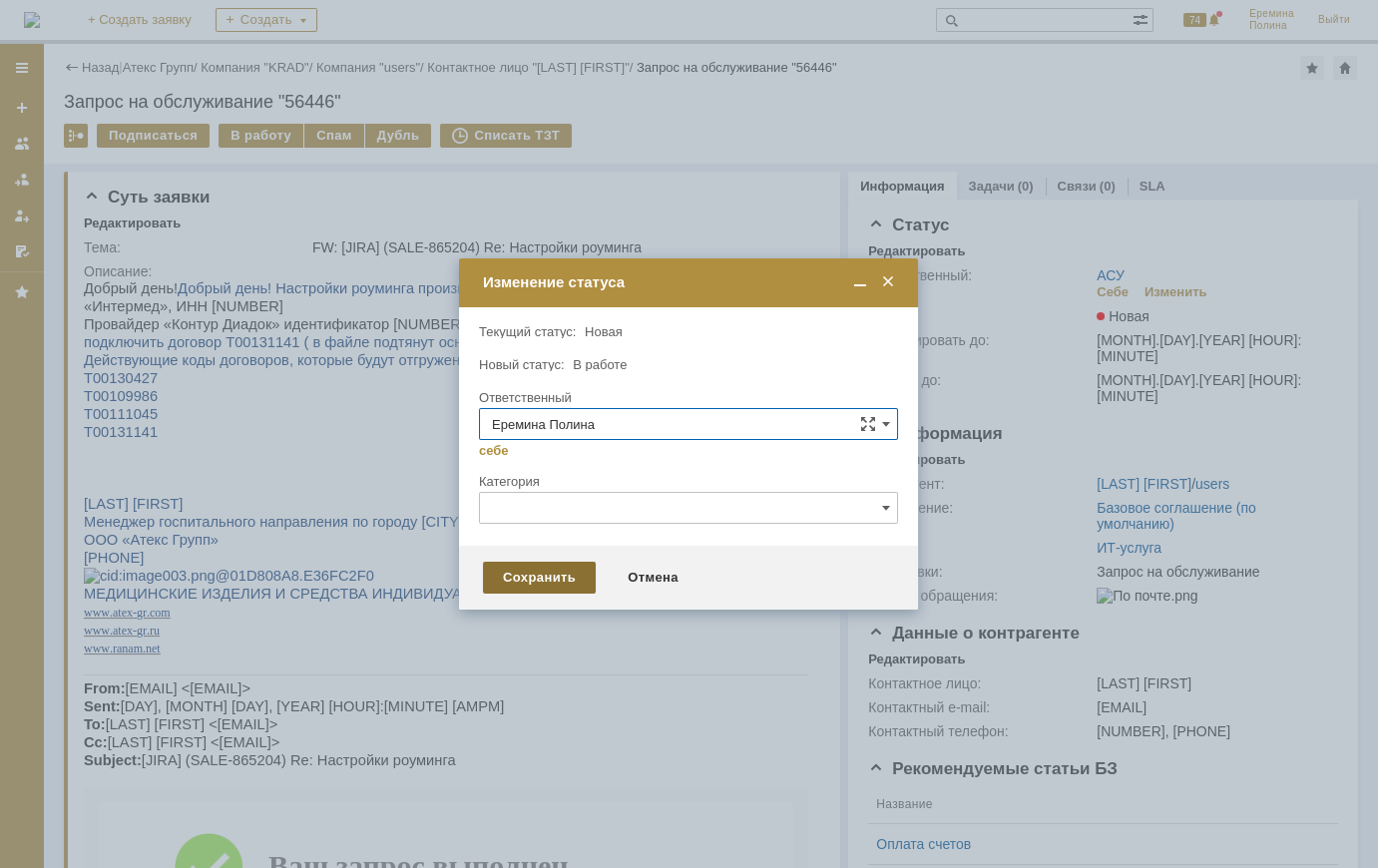 click on "Сохранить" at bounding box center (539, 578) 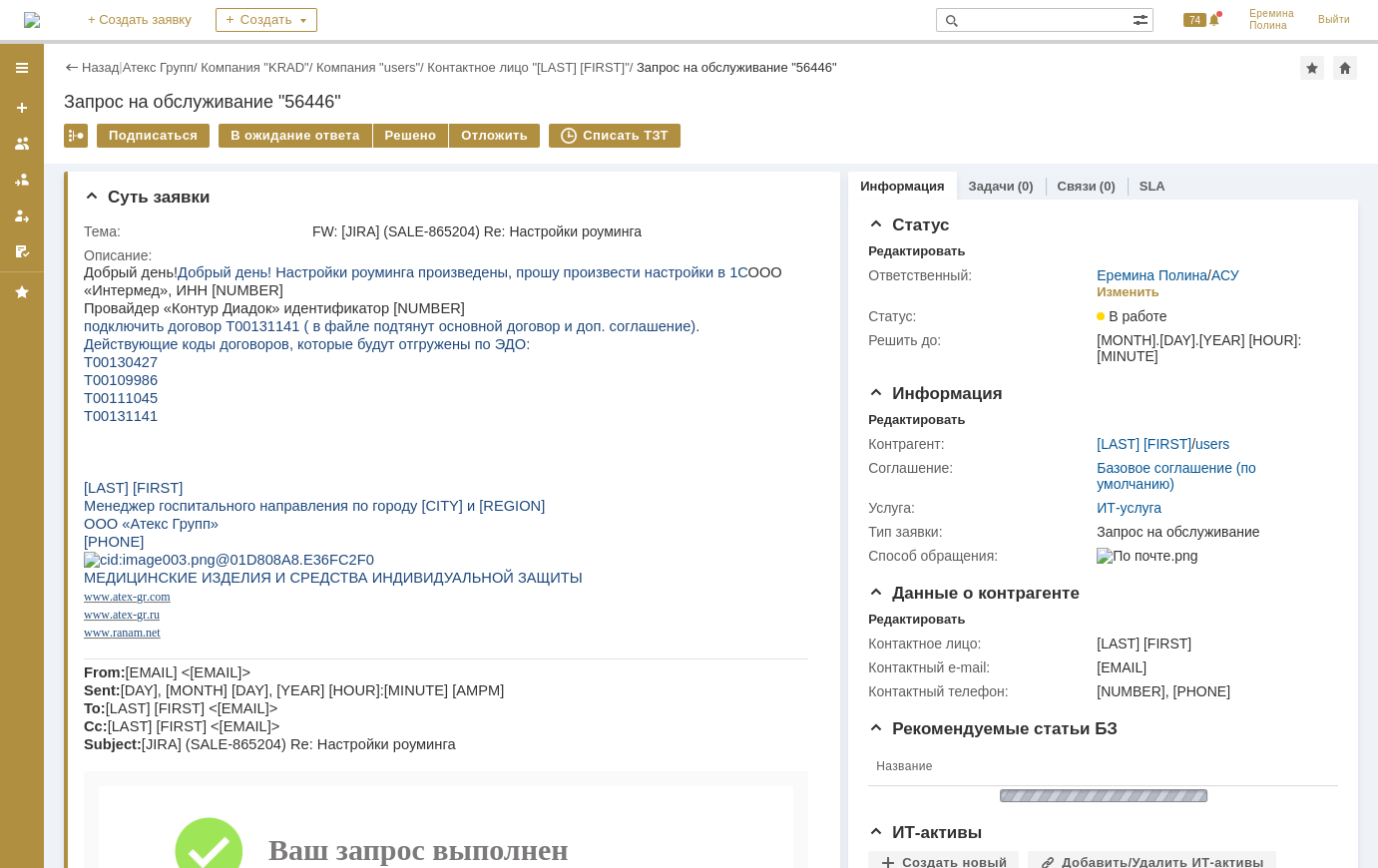 scroll, scrollTop: 0, scrollLeft: 0, axis: both 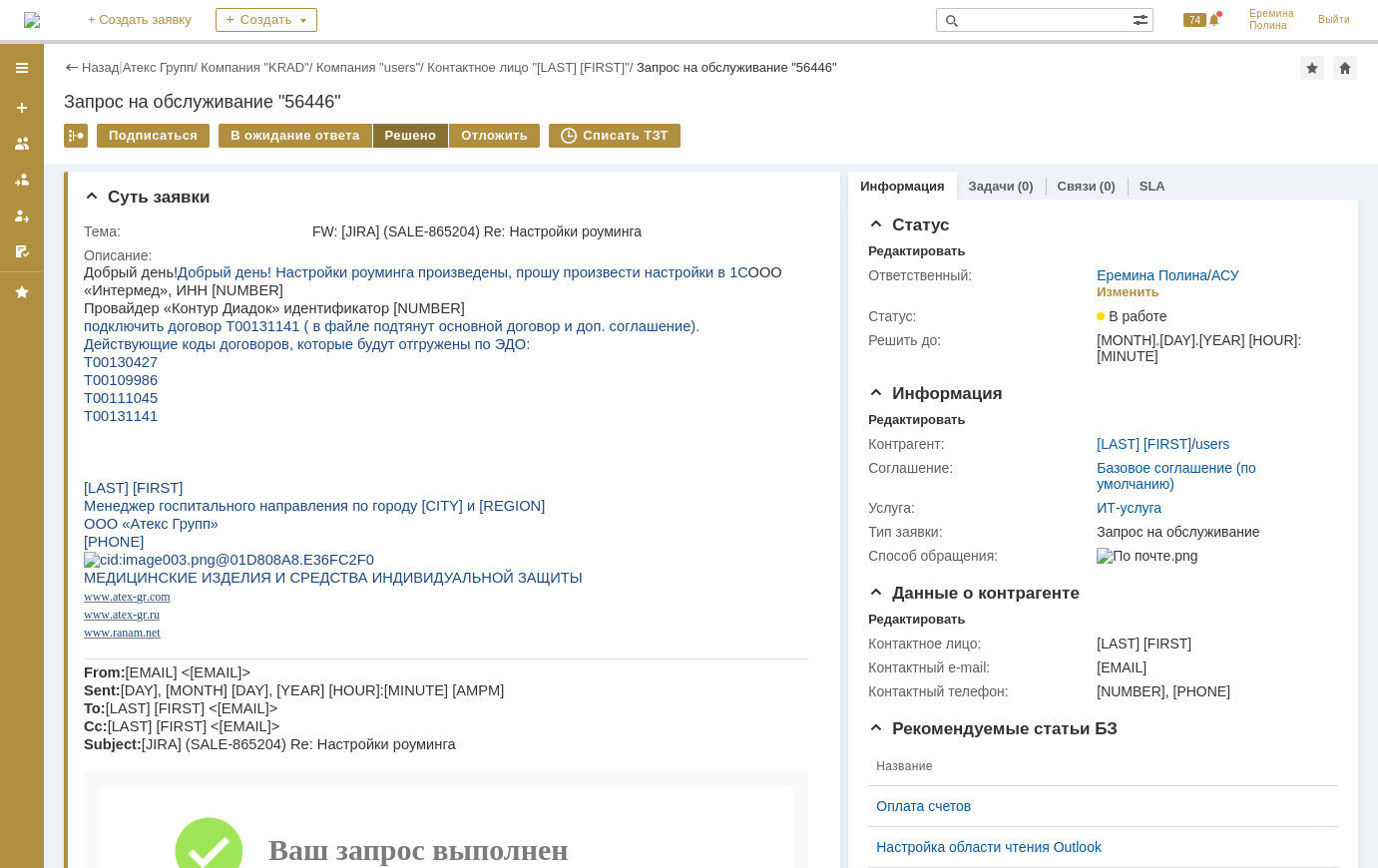 click on "Решено" at bounding box center [411, 136] 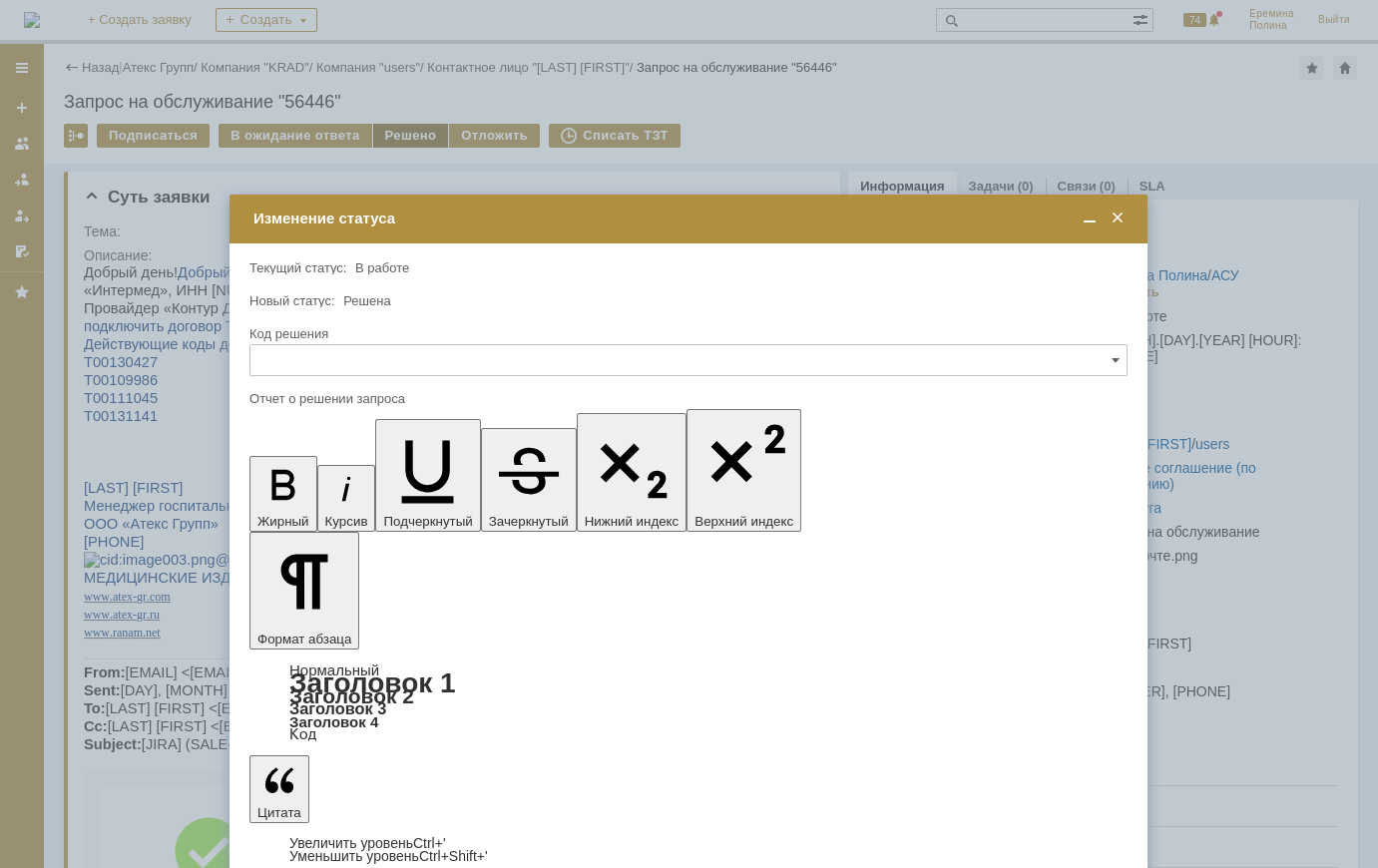 scroll, scrollTop: 0, scrollLeft: 0, axis: both 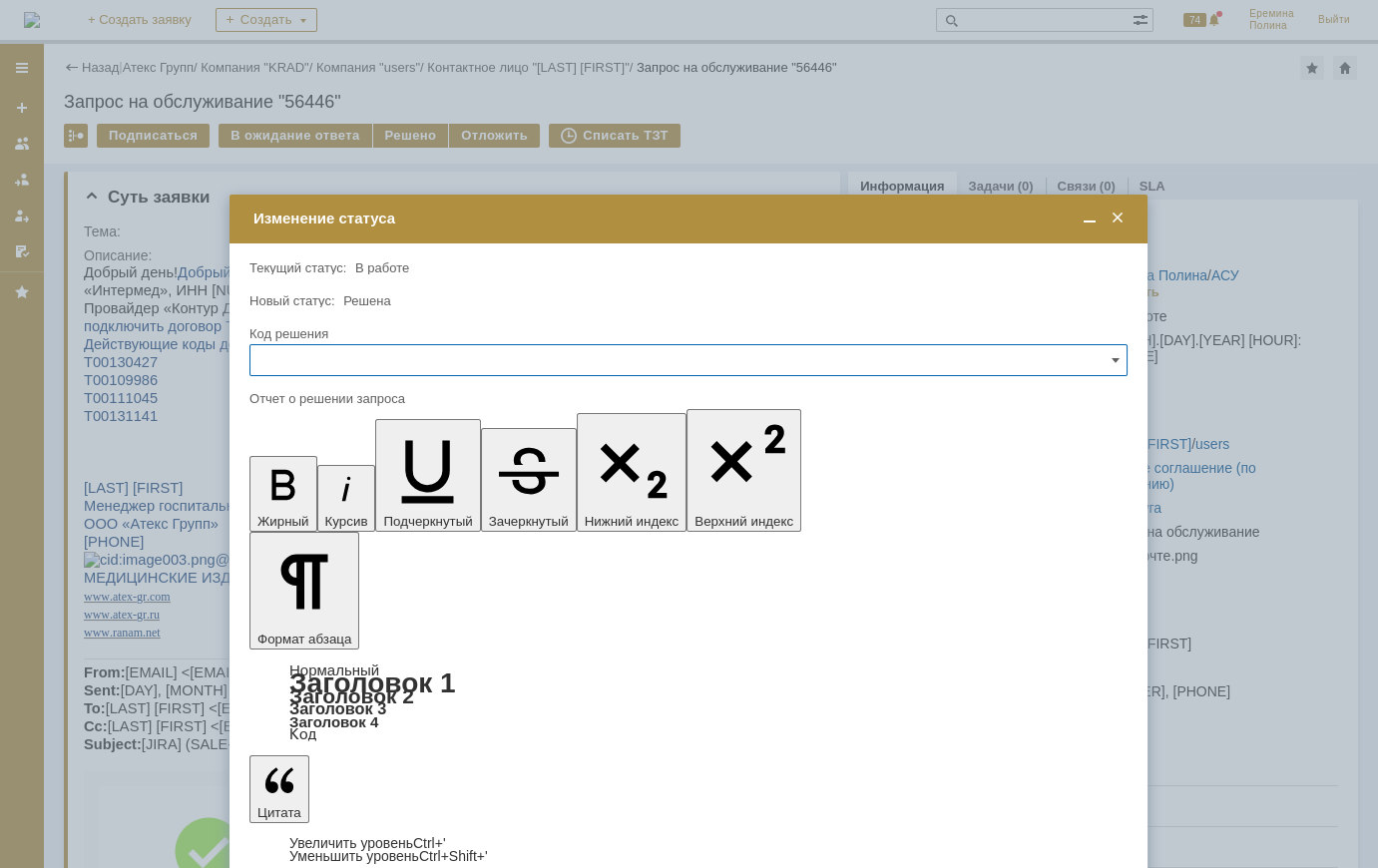 click on "Сохранить" at bounding box center (309, 1016) 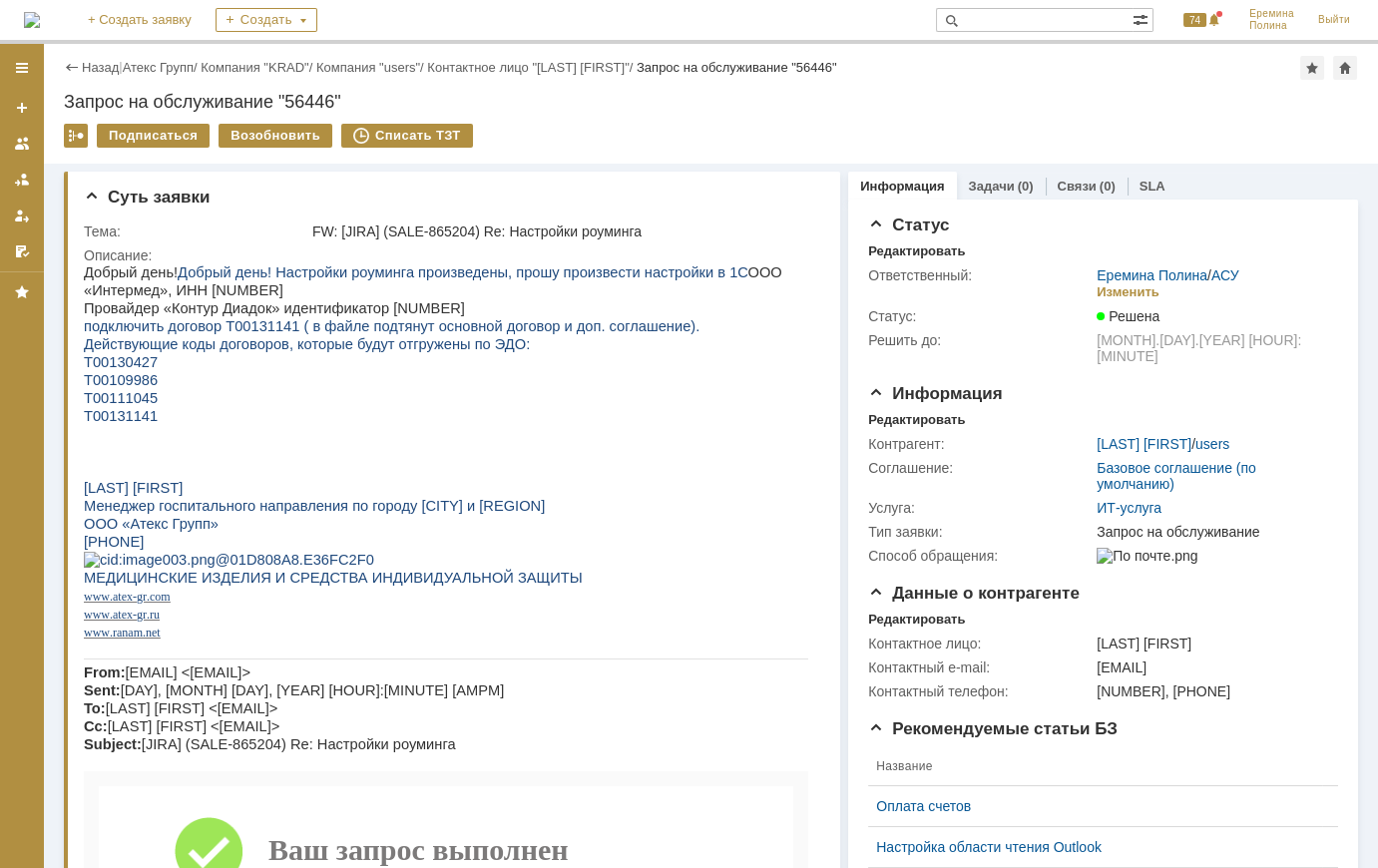 scroll, scrollTop: 0, scrollLeft: 0, axis: both 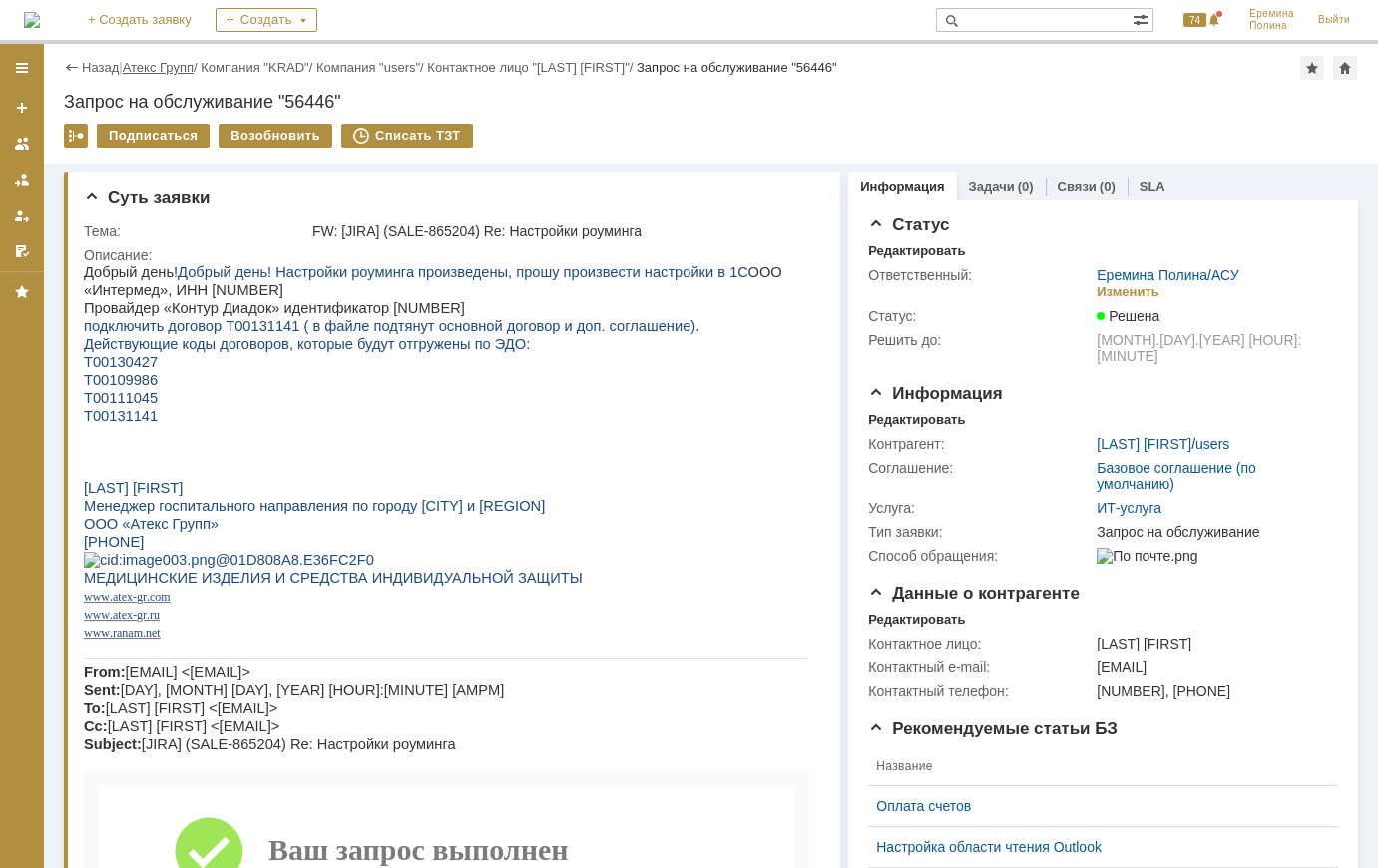 click on "Атекс Групп" at bounding box center [158, 67] 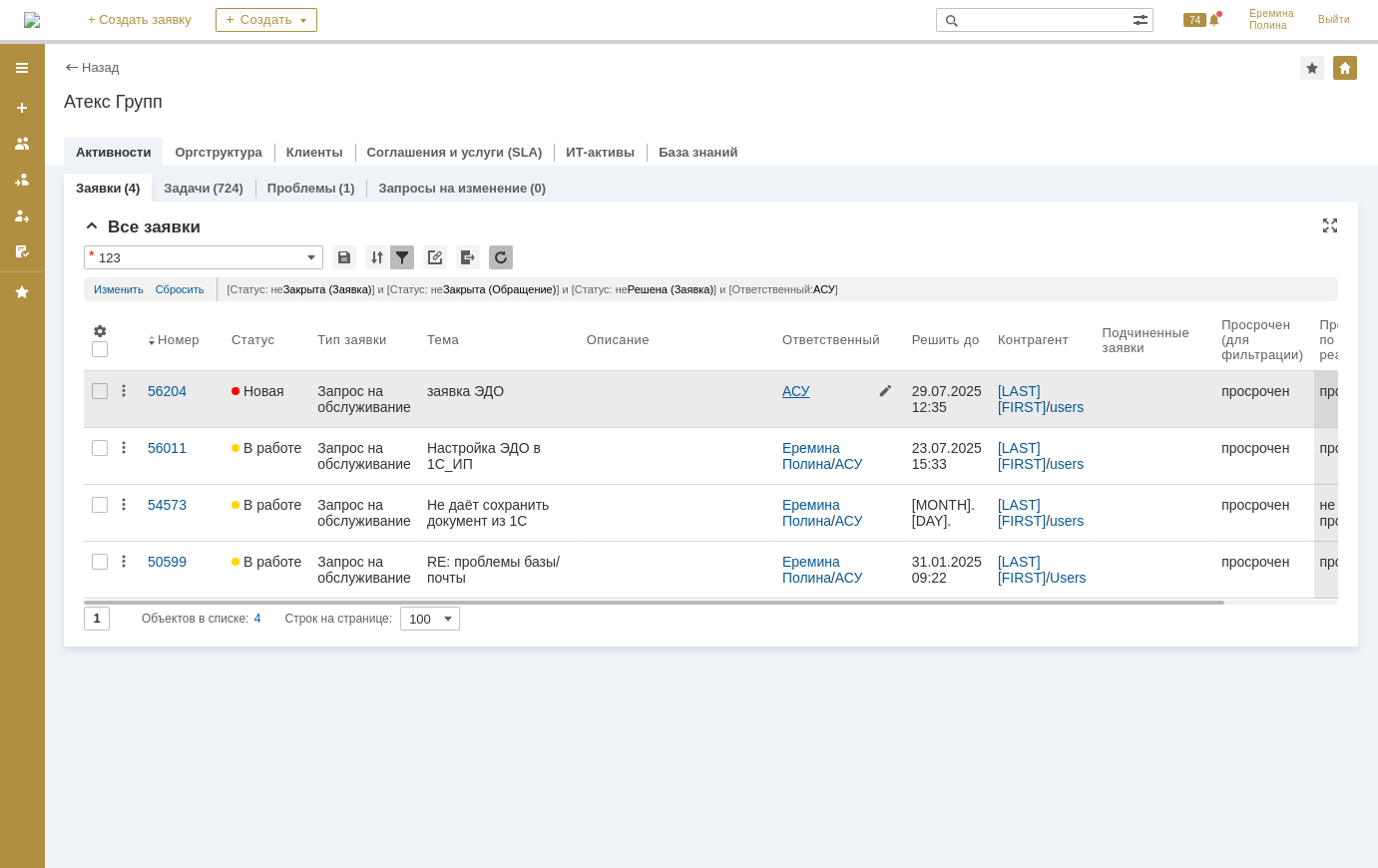 scroll, scrollTop: 0, scrollLeft: 0, axis: both 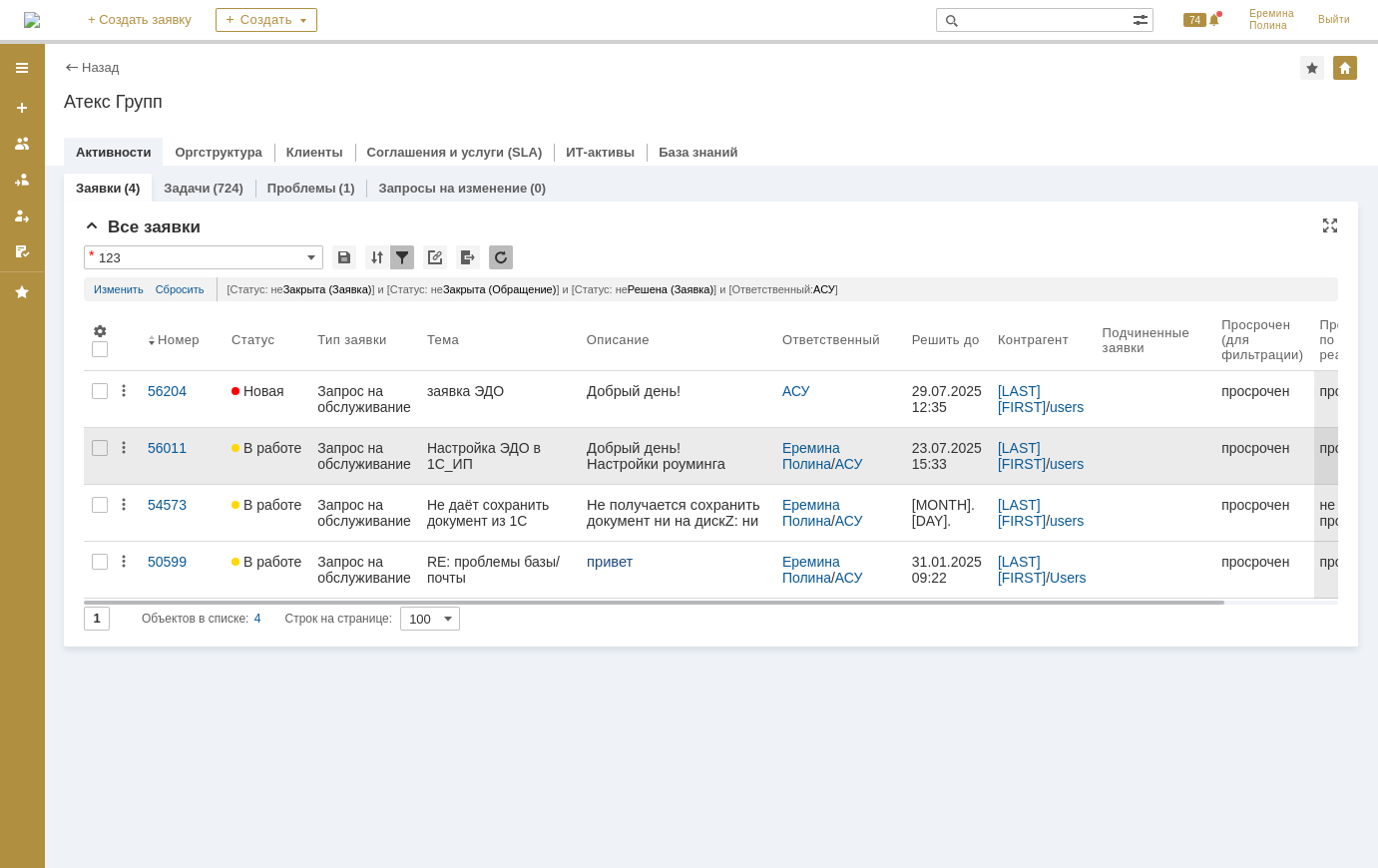 click on "Настройка ЭДО в 1С_ИП [LAST]_[LAST]_[LAST] ООО Сигур" at bounding box center [499, 456] 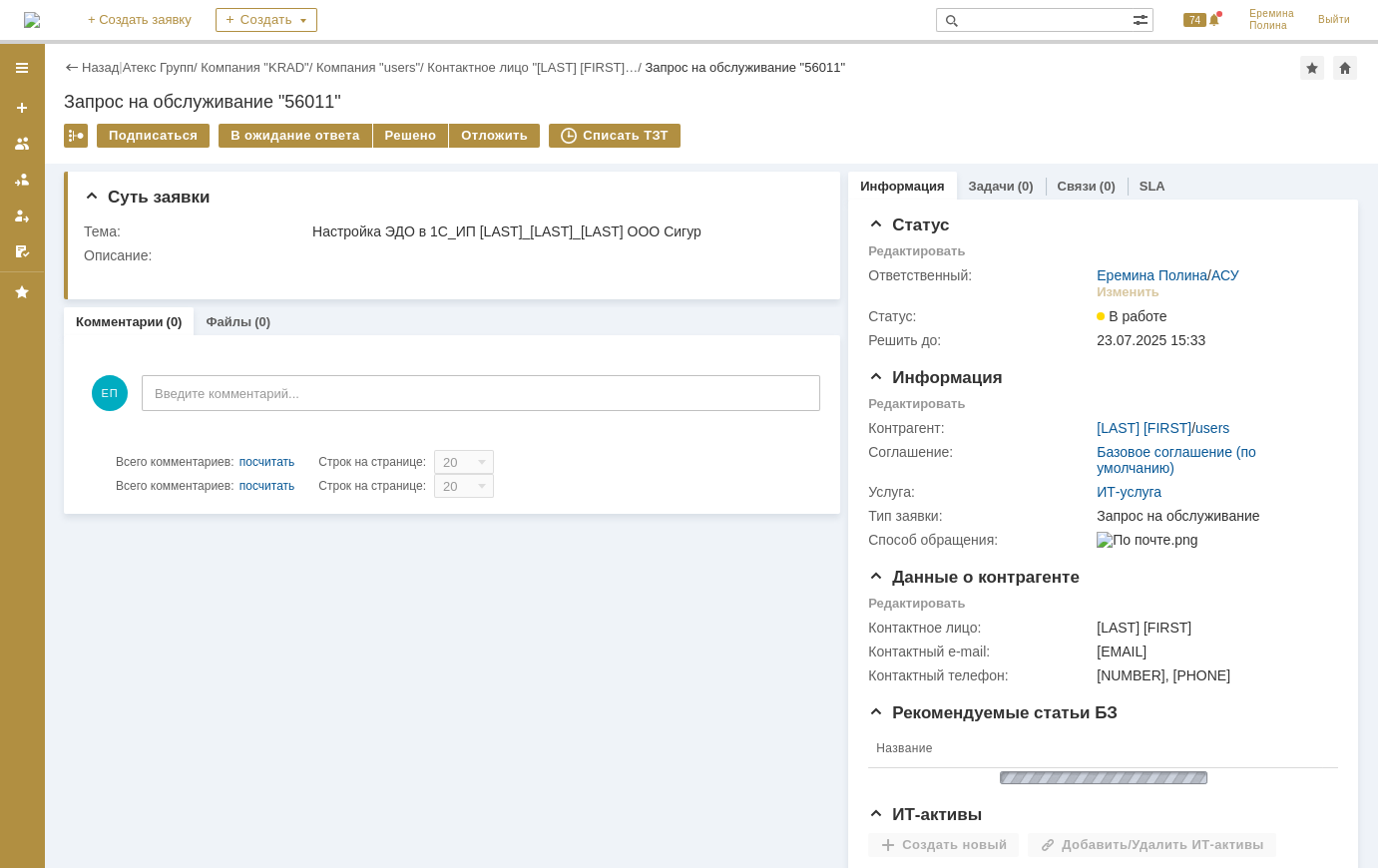 scroll, scrollTop: 0, scrollLeft: 0, axis: both 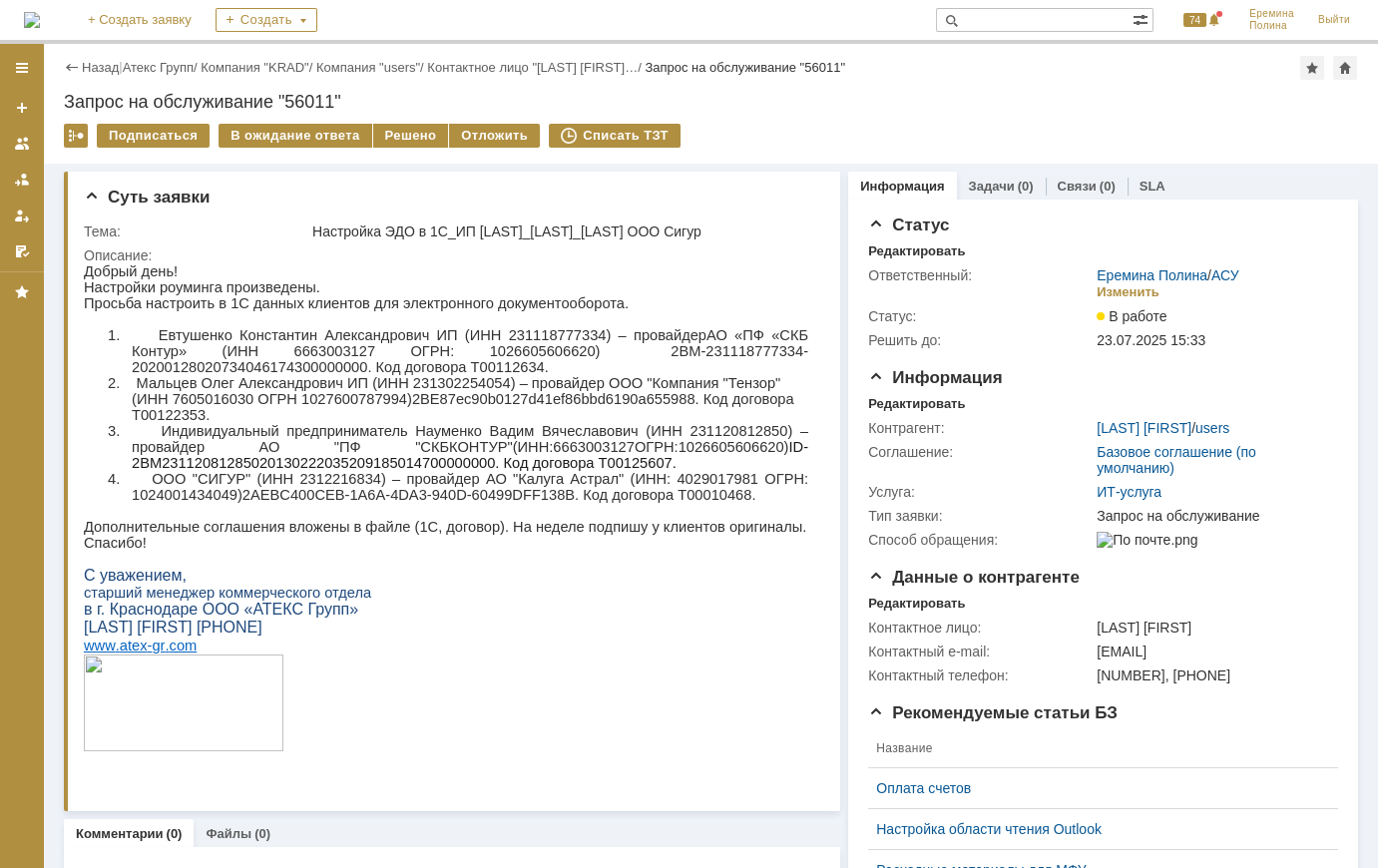 click on "4. [SPACE]
ООО "СИГУР" (ИНН [NUMBER]) – провайдер АО "Калуга Астрал" (ИНН: [NUMBER] ОГРН: [NUMBER])[NUMBER]. Код договора [NUMBER]." at bounding box center (470, 487) 